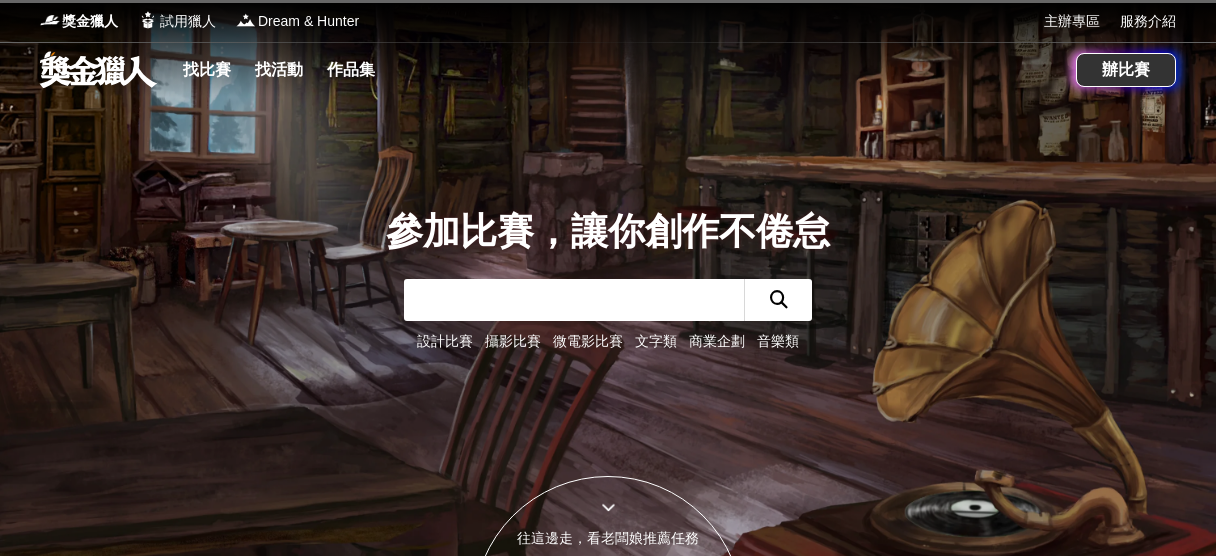 scroll, scrollTop: 0, scrollLeft: 0, axis: both 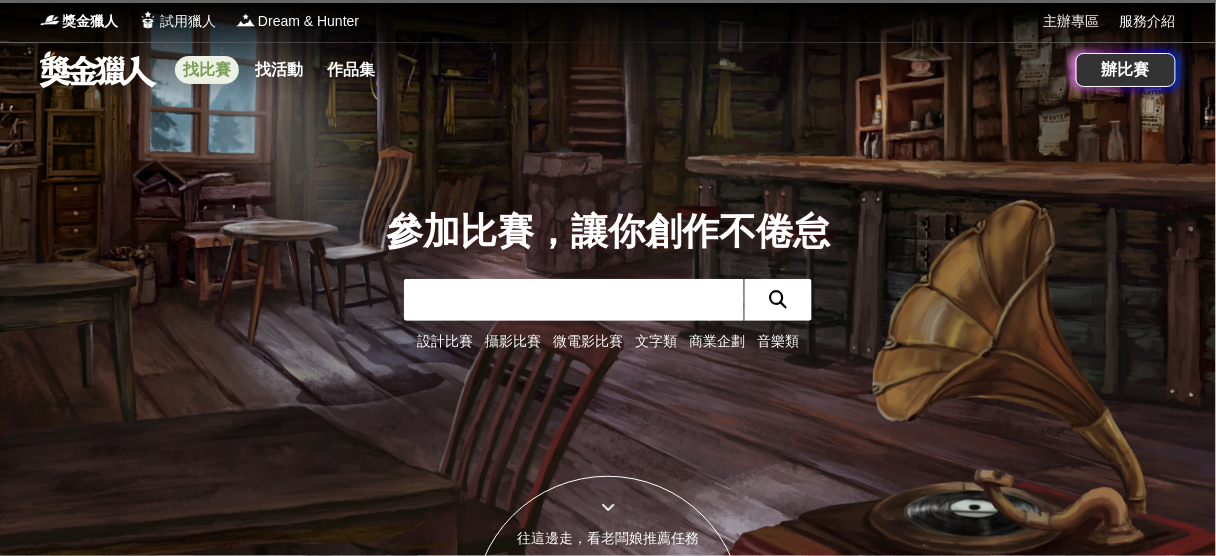 click on "找比賽" at bounding box center [207, 70] 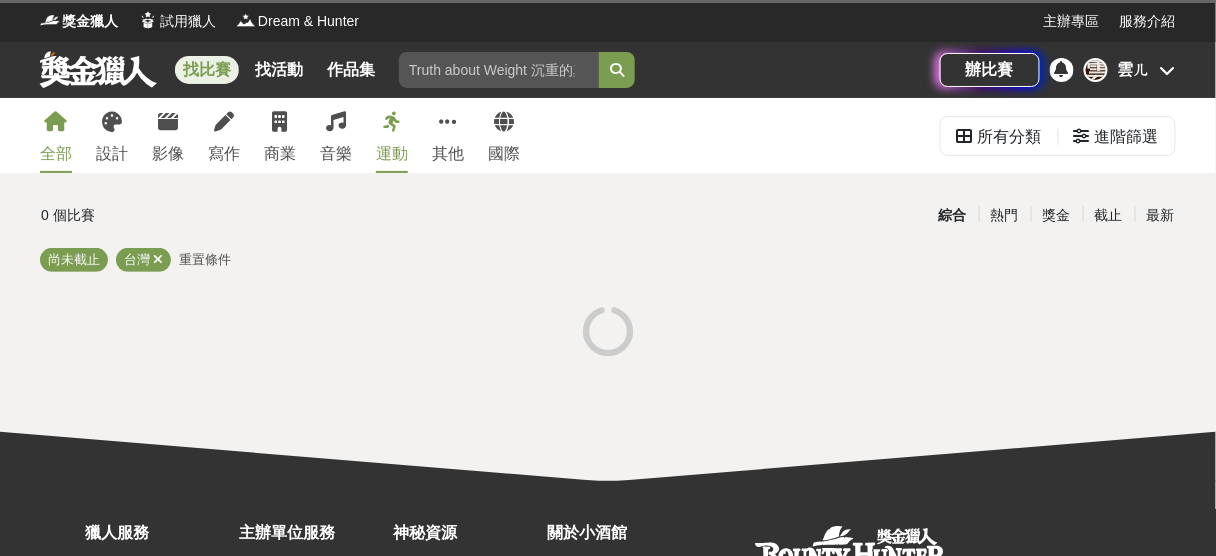 click on "重置條件" at bounding box center (205, 259) 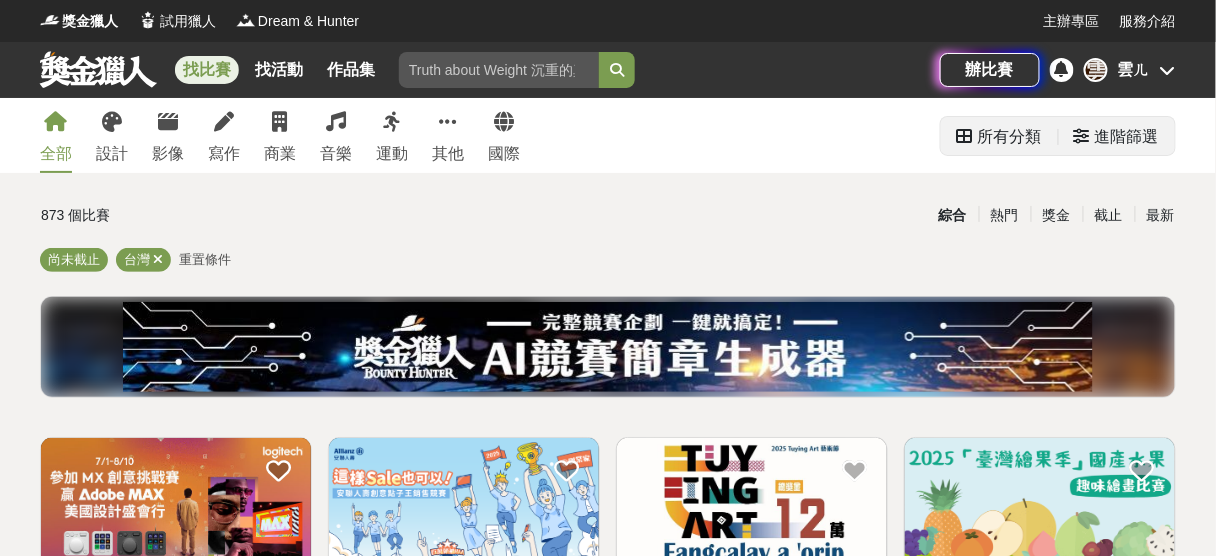 click on "進階篩選" at bounding box center (1127, 137) 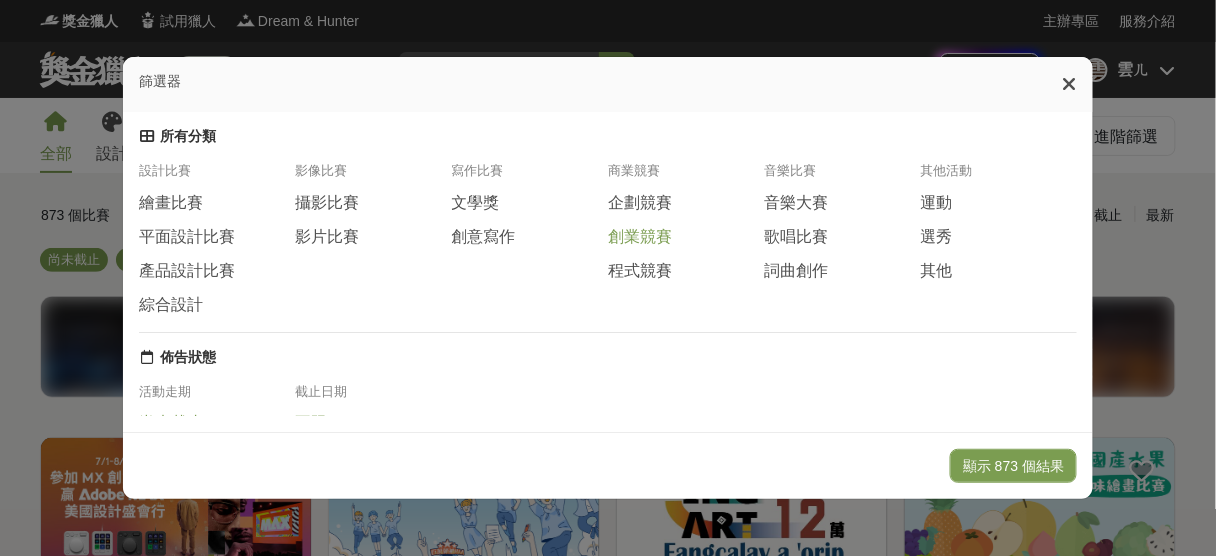 click on "創業競賽" at bounding box center [640, 237] 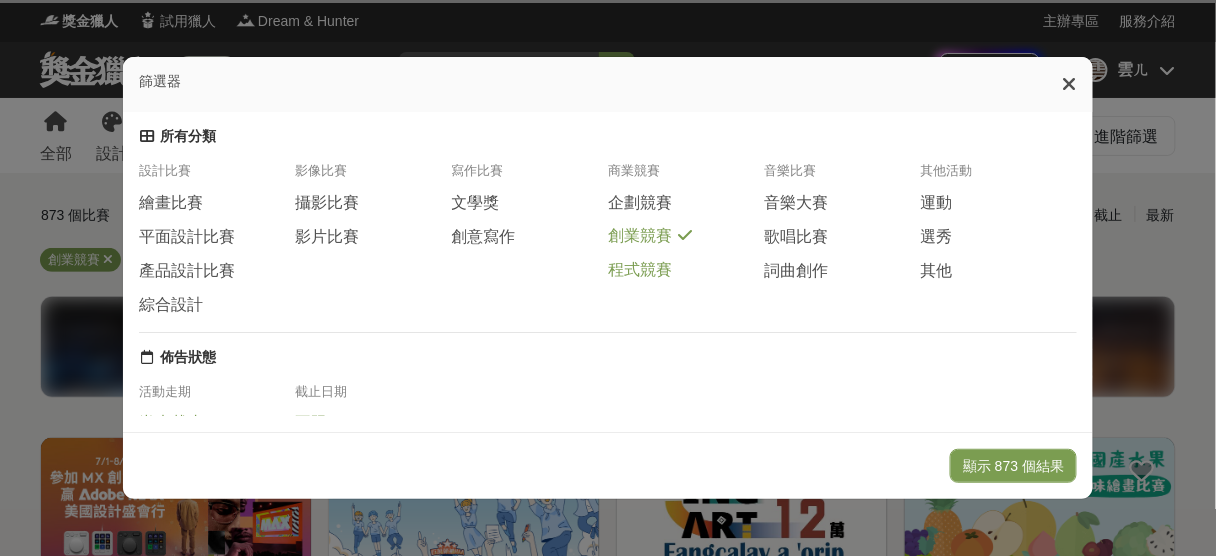 click on "程式競賽" at bounding box center [640, 270] 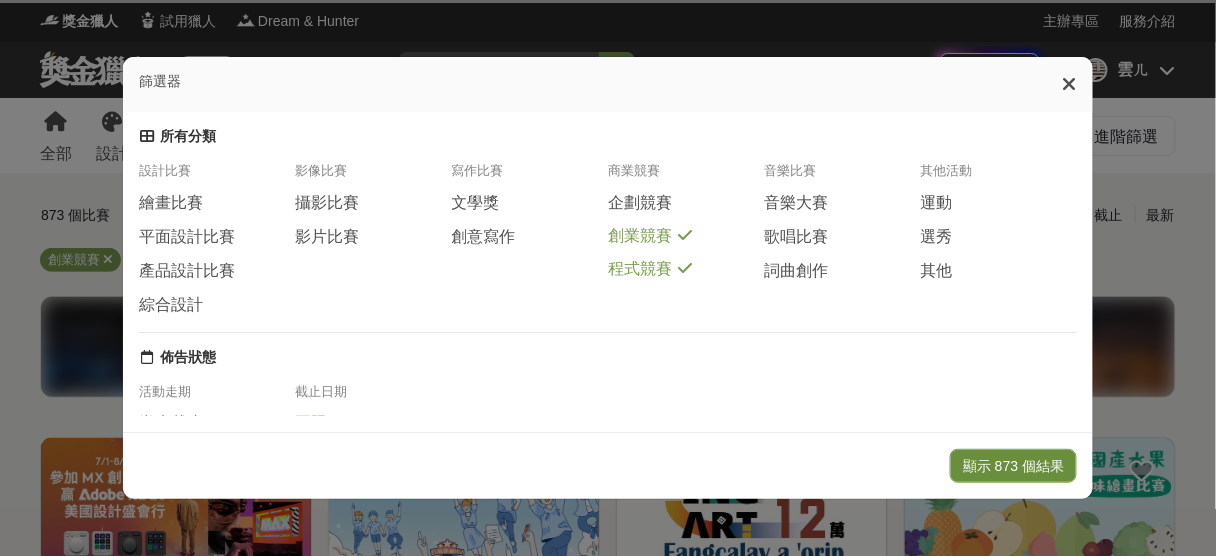 click on "顯示 873 個結果" at bounding box center [1013, 466] 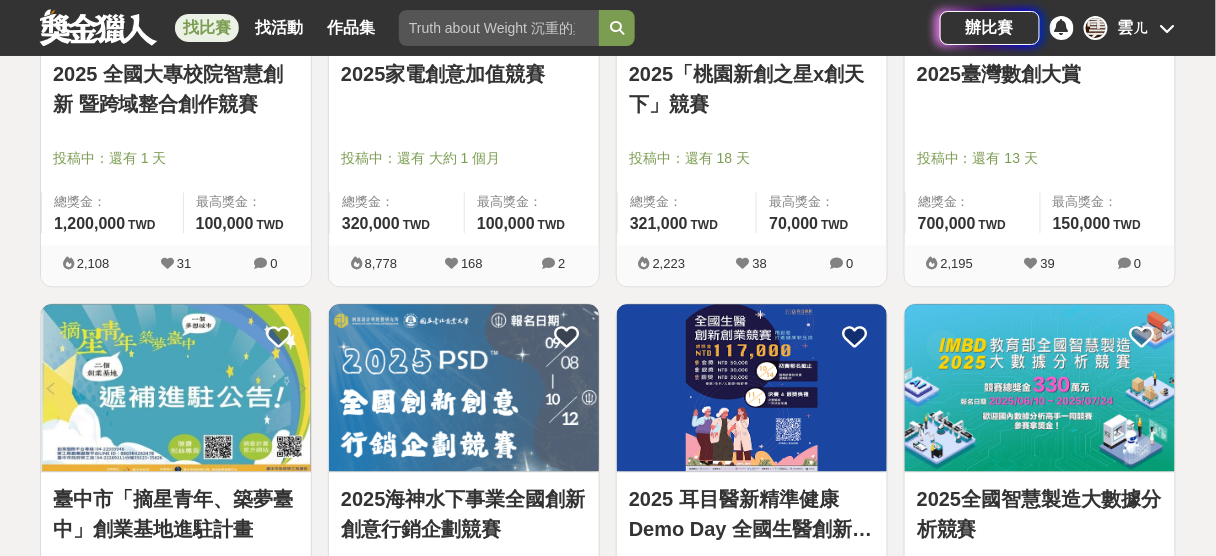 scroll, scrollTop: 887, scrollLeft: 0, axis: vertical 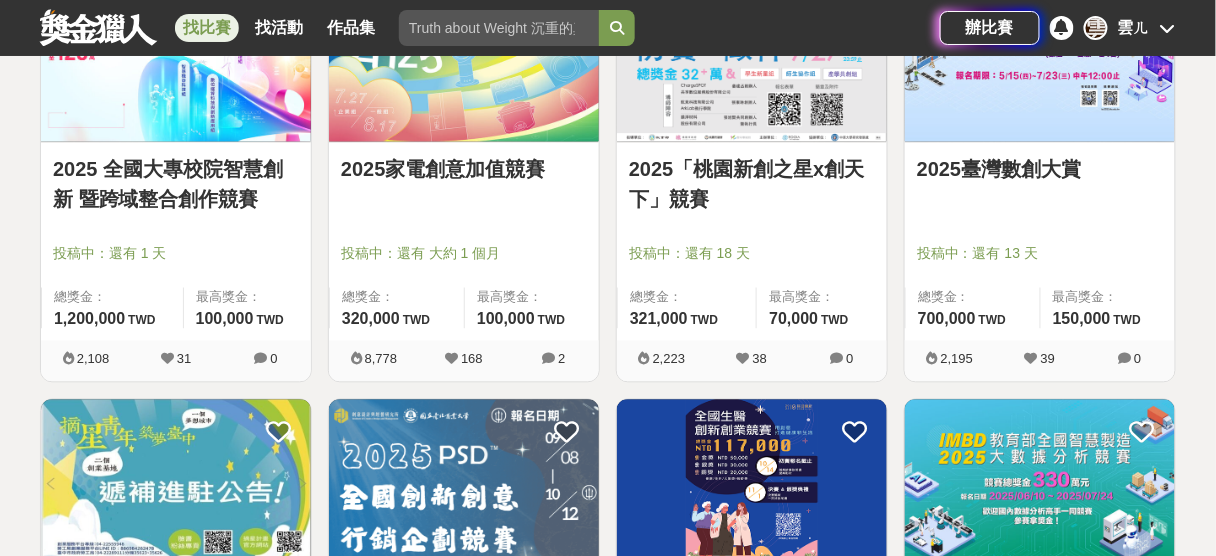 click on "2025 全國大專校院智慧創新 暨跨域整合創作競賽" at bounding box center [176, 185] 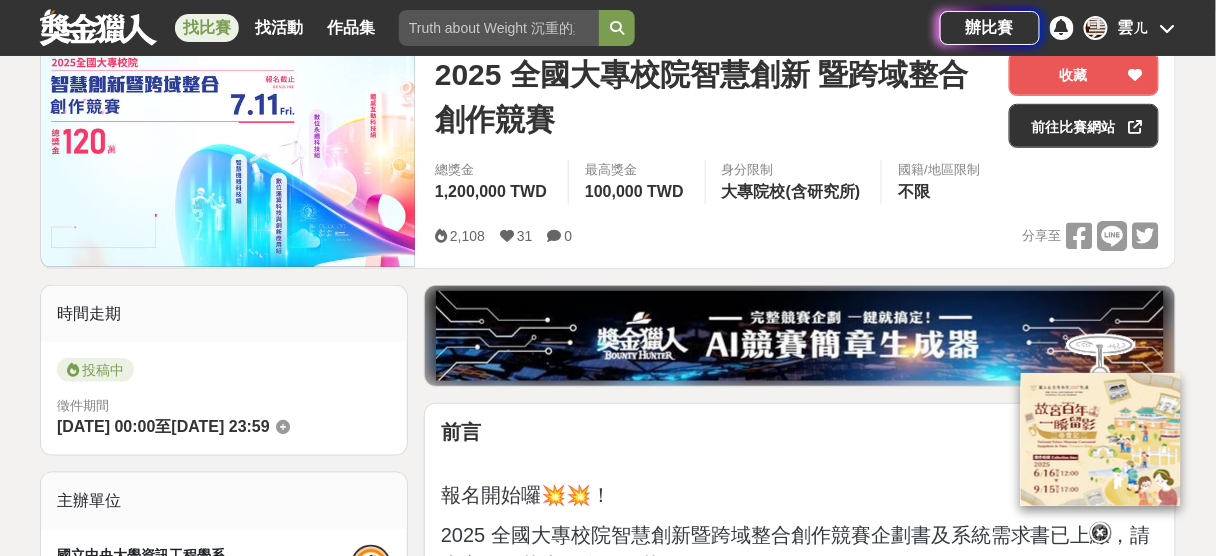 scroll, scrollTop: 400, scrollLeft: 0, axis: vertical 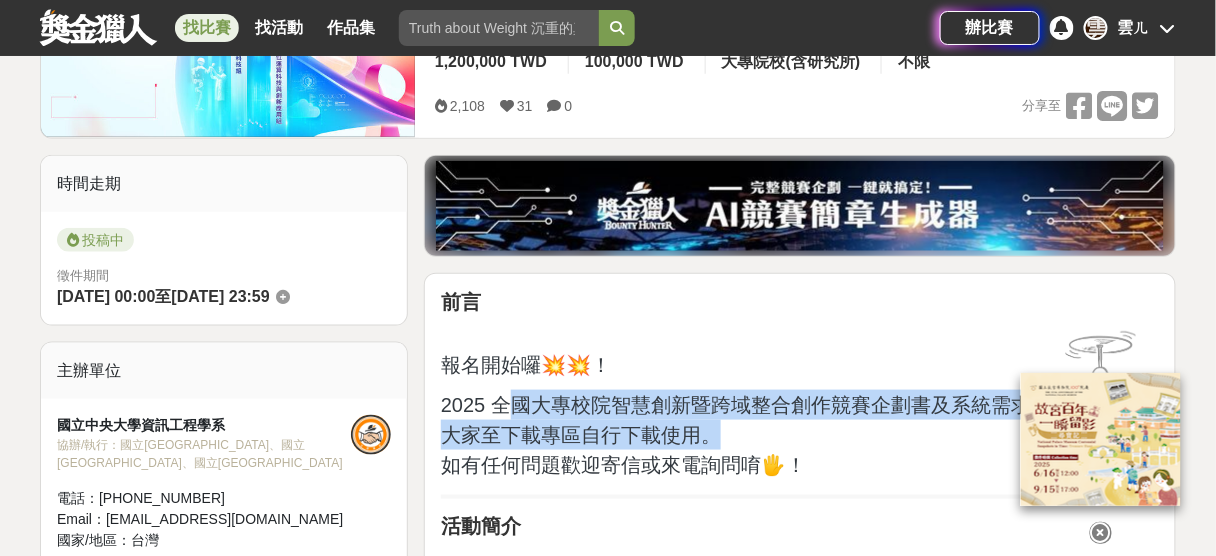 drag, startPoint x: 515, startPoint y: 402, endPoint x: 848, endPoint y: 439, distance: 335.04926 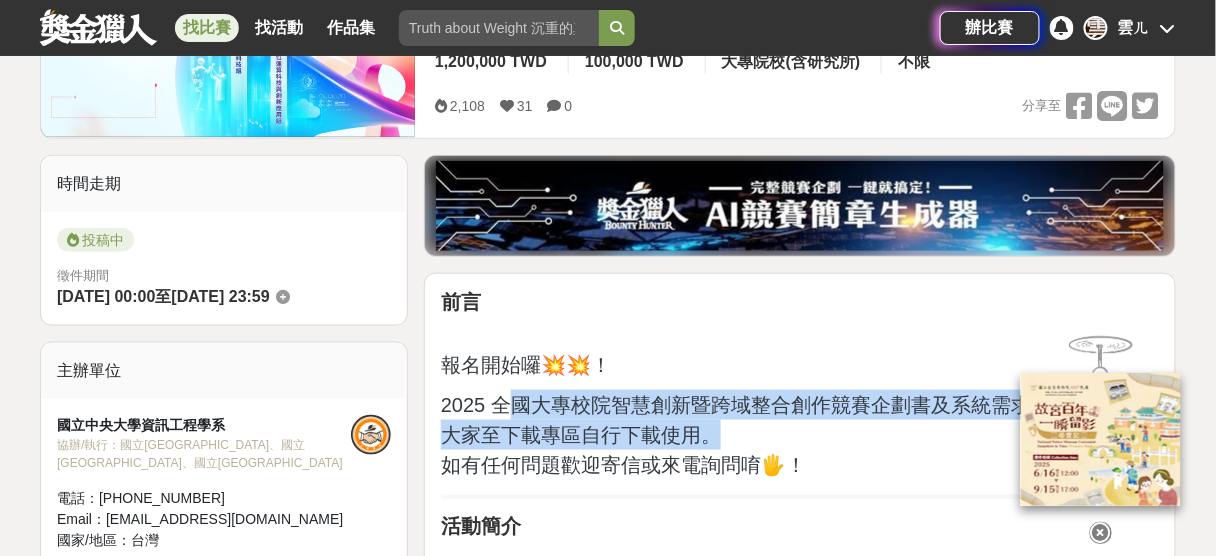 click on "2025 全國大專校院智慧創新暨跨域整合創作競賽企劃書及系統需求書已上線，請大家至下載專區自行下載使用。 如有任何問題歡迎寄信或來電詢問唷🖐！" at bounding box center (800, 435) 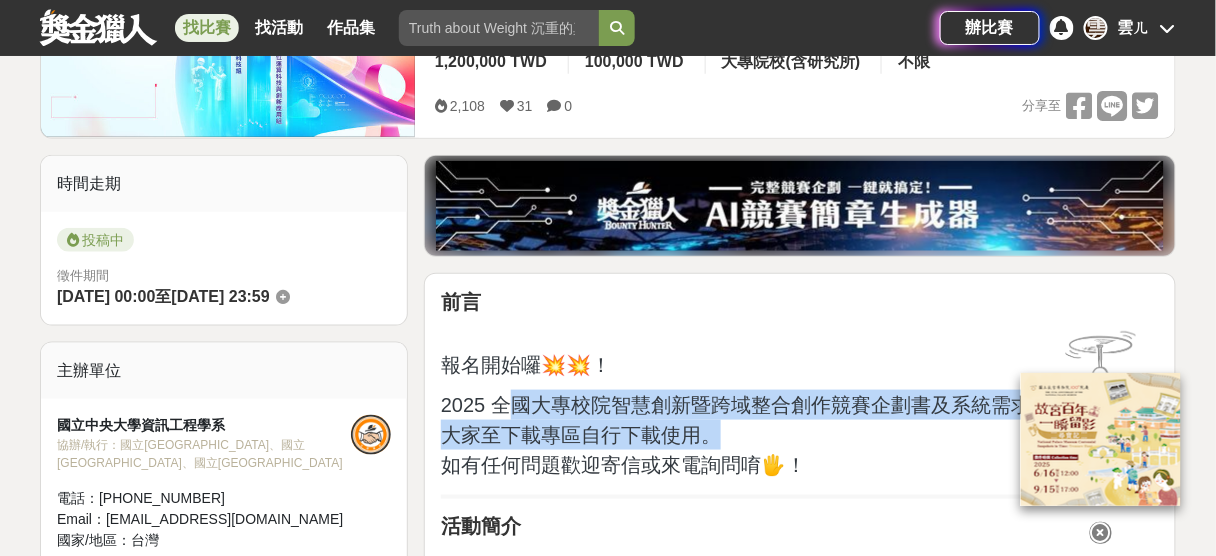 scroll, scrollTop: 560, scrollLeft: 0, axis: vertical 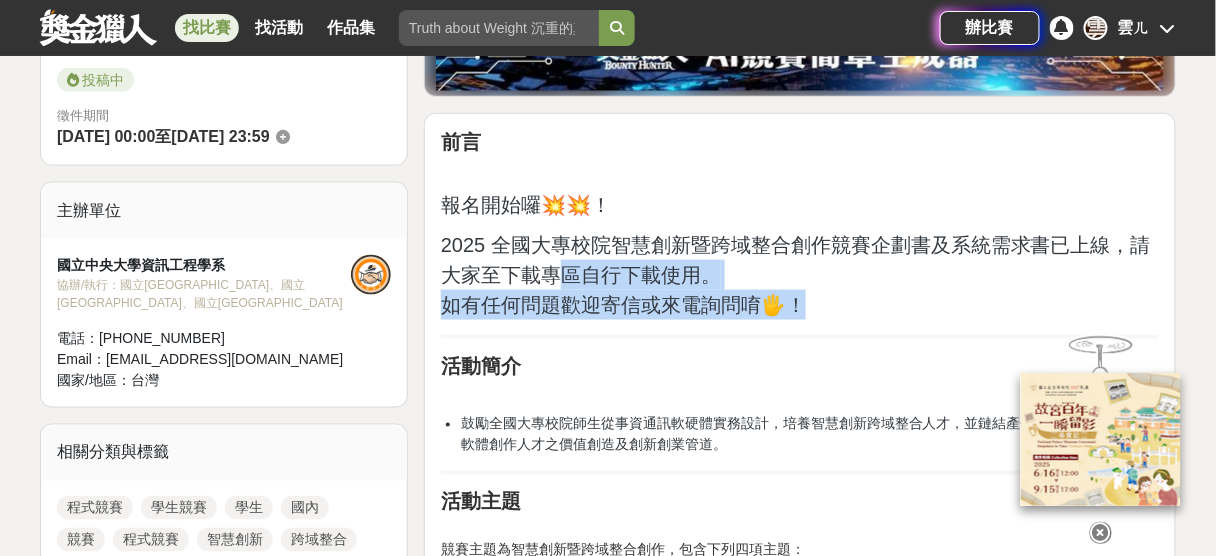 drag, startPoint x: 826, startPoint y: 310, endPoint x: 567, endPoint y: 284, distance: 260.30176 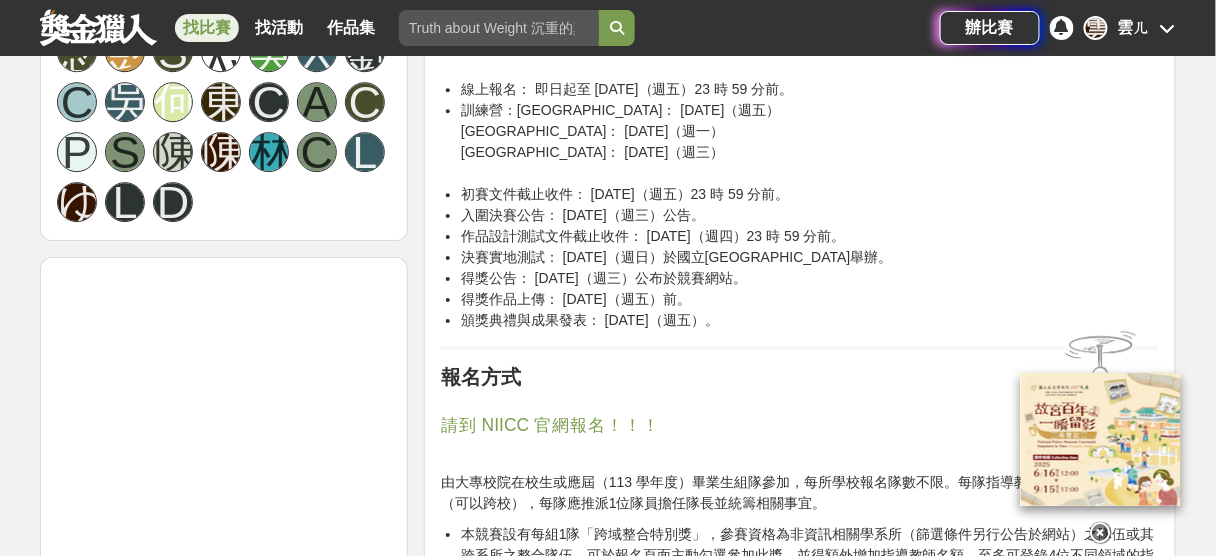 scroll, scrollTop: 1600, scrollLeft: 0, axis: vertical 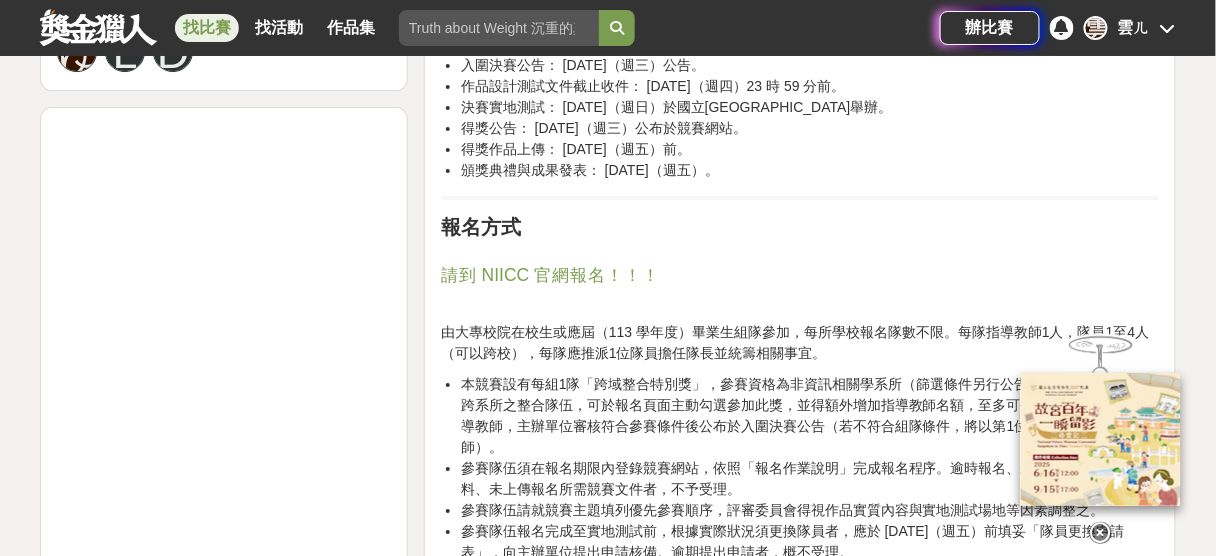 click on "請到 NIICC 官網報名！！！" at bounding box center [550, 275] 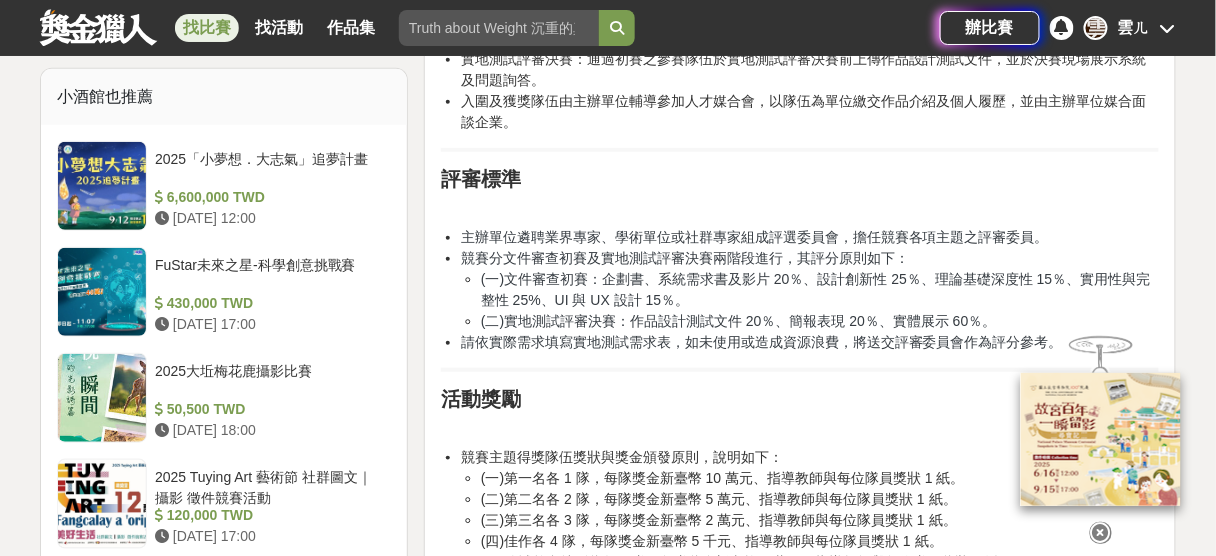 scroll, scrollTop: 2160, scrollLeft: 0, axis: vertical 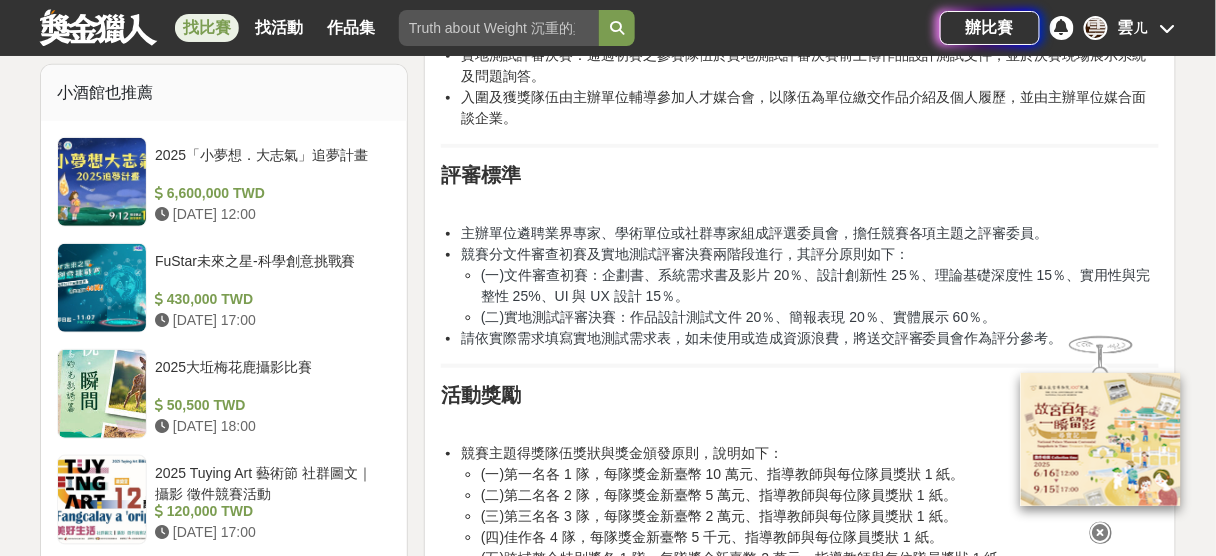 click on "(一)文件審查初賽：企劃書、系統需求書及影片 20％、設計創新性 25％、理論基礎深度性 15％、實用性與完整性 25%、UI 與 UX 設計 15％。" at bounding box center (816, 285) 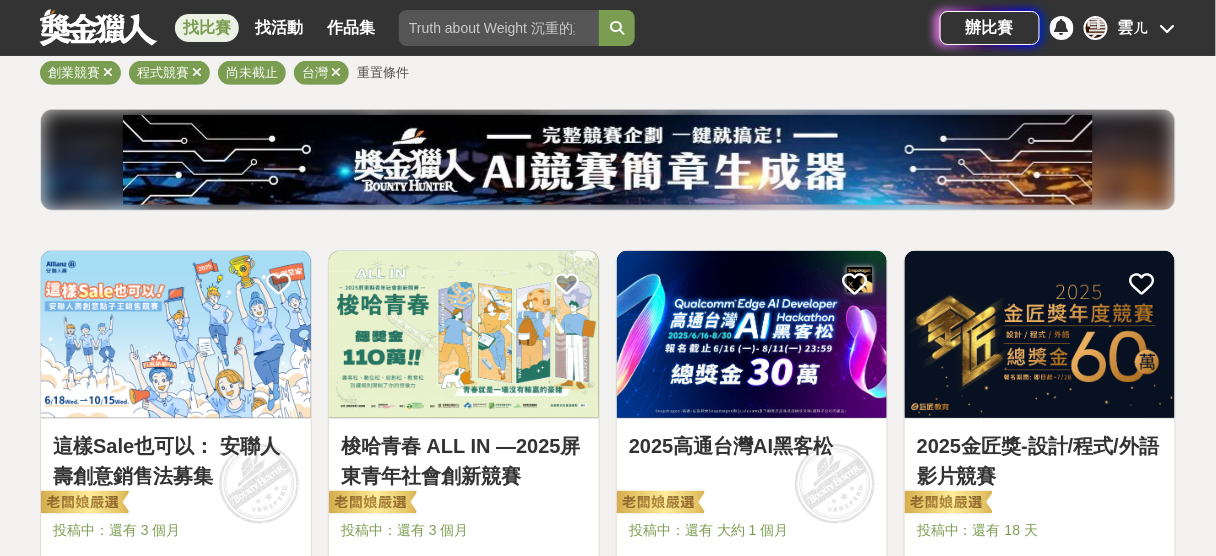 scroll, scrollTop: 0, scrollLeft: 0, axis: both 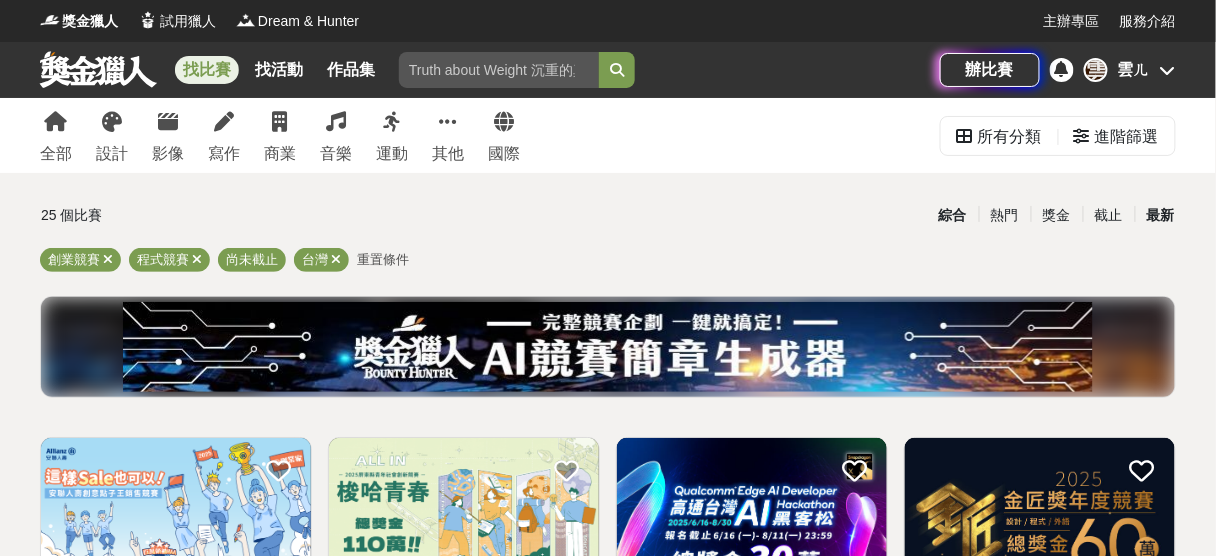 click on "最新" at bounding box center [1161, 215] 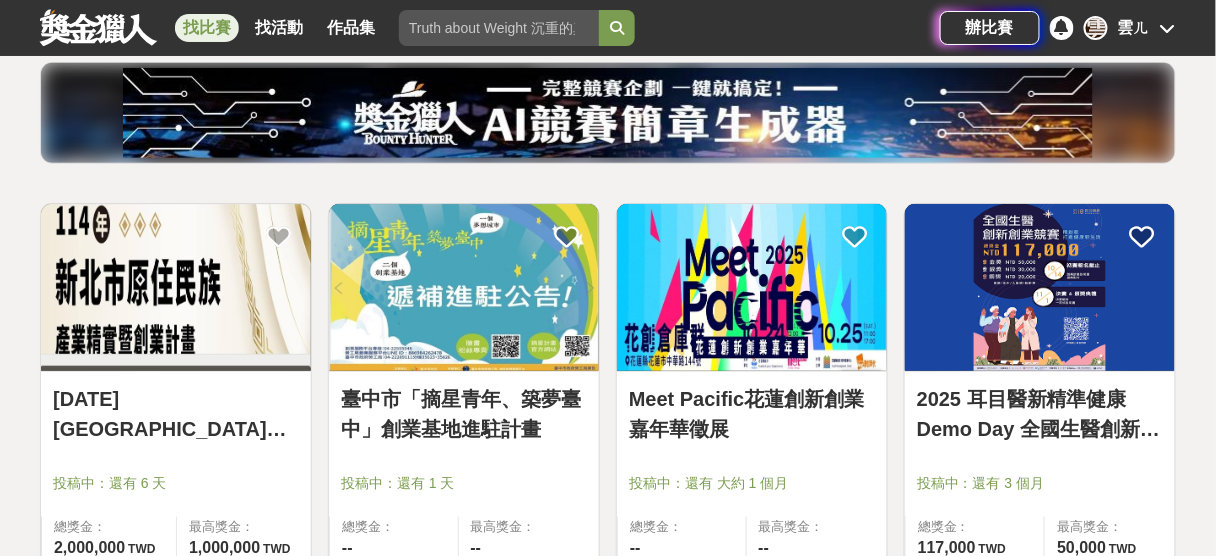 scroll, scrollTop: 240, scrollLeft: 0, axis: vertical 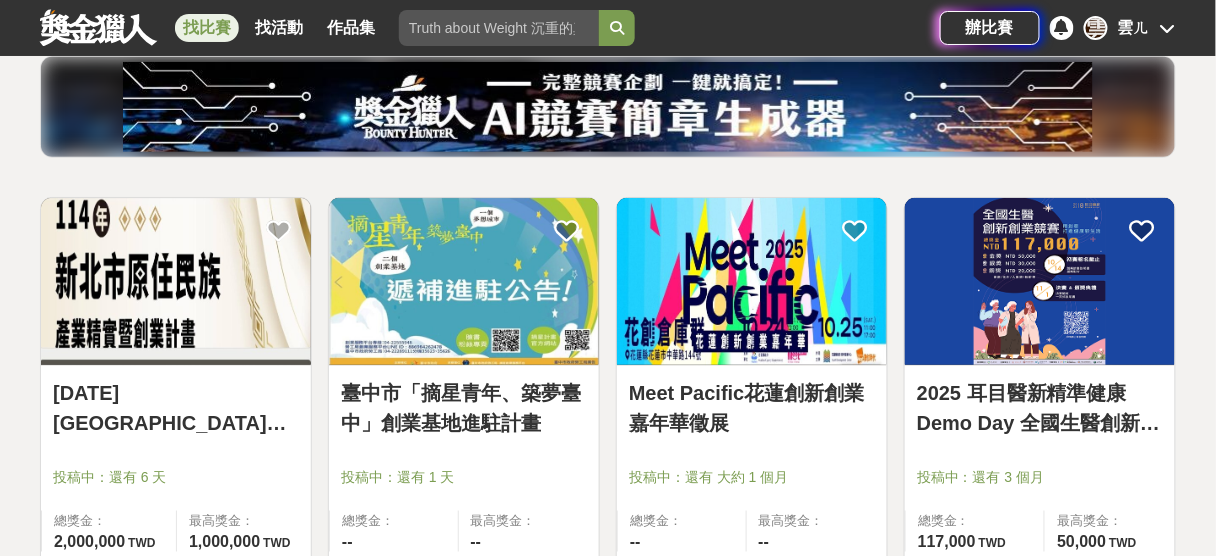 click on "Meet Pacific花蓮創新創業嘉年華徵展" at bounding box center (752, 408) 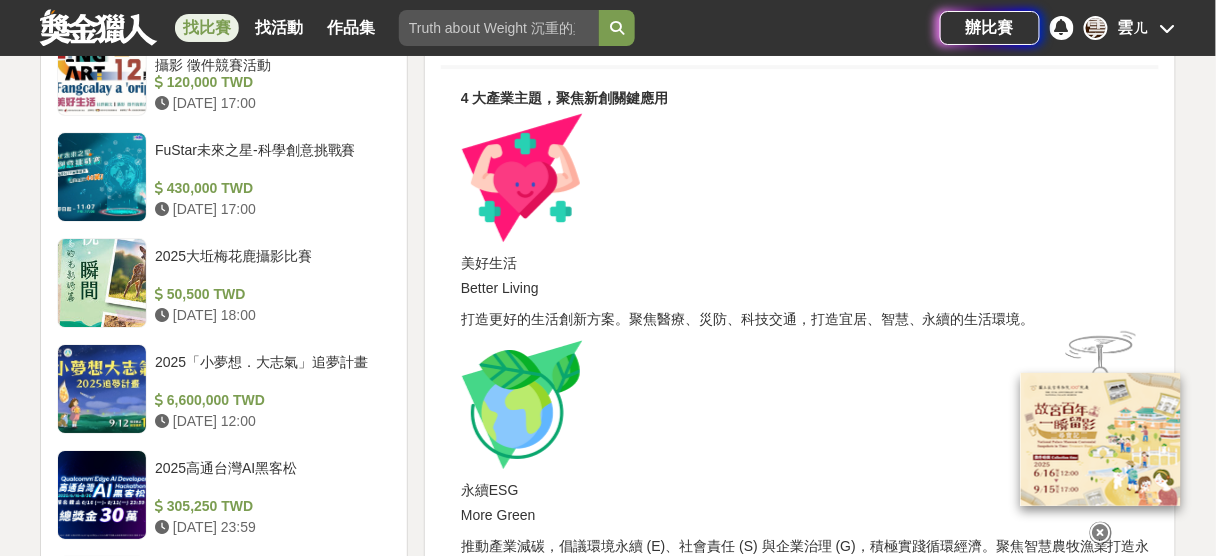 scroll, scrollTop: 1680, scrollLeft: 0, axis: vertical 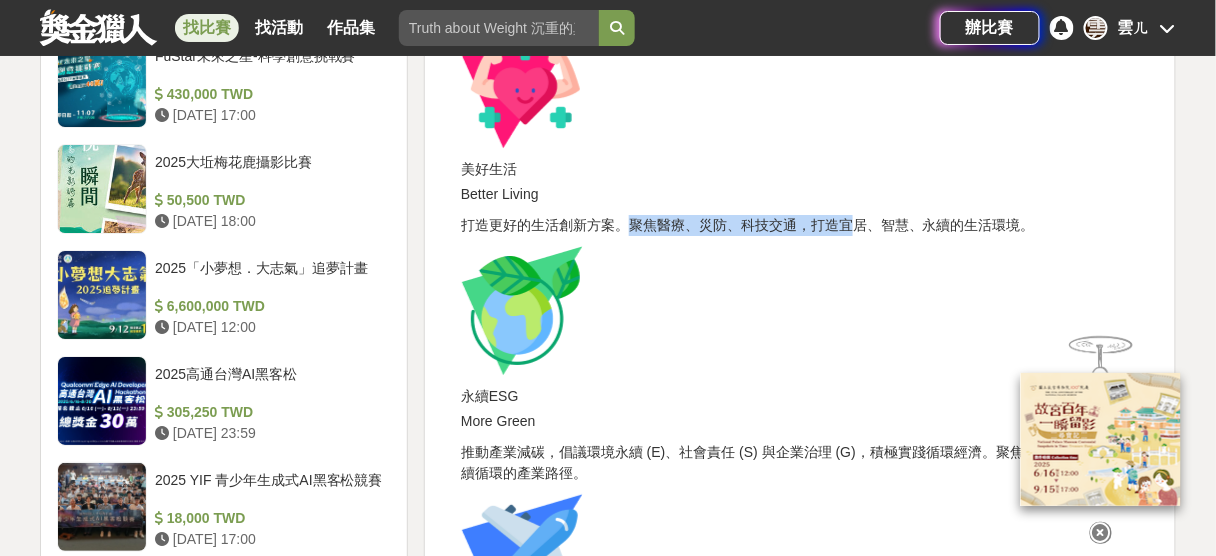 drag, startPoint x: 634, startPoint y: 227, endPoint x: 847, endPoint y: 225, distance: 213.00938 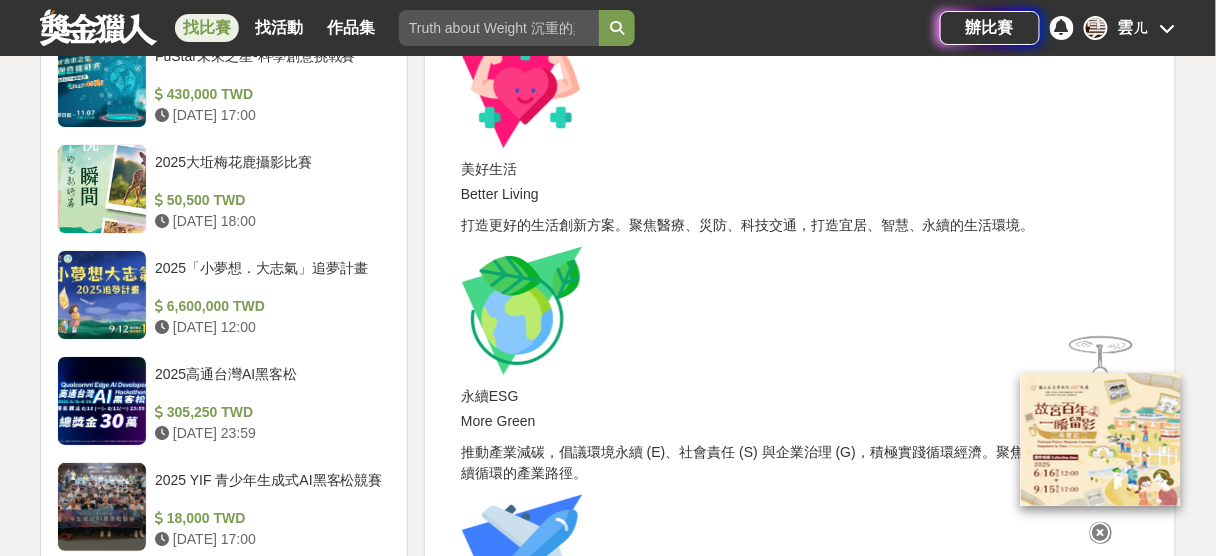 click at bounding box center (810, 310) 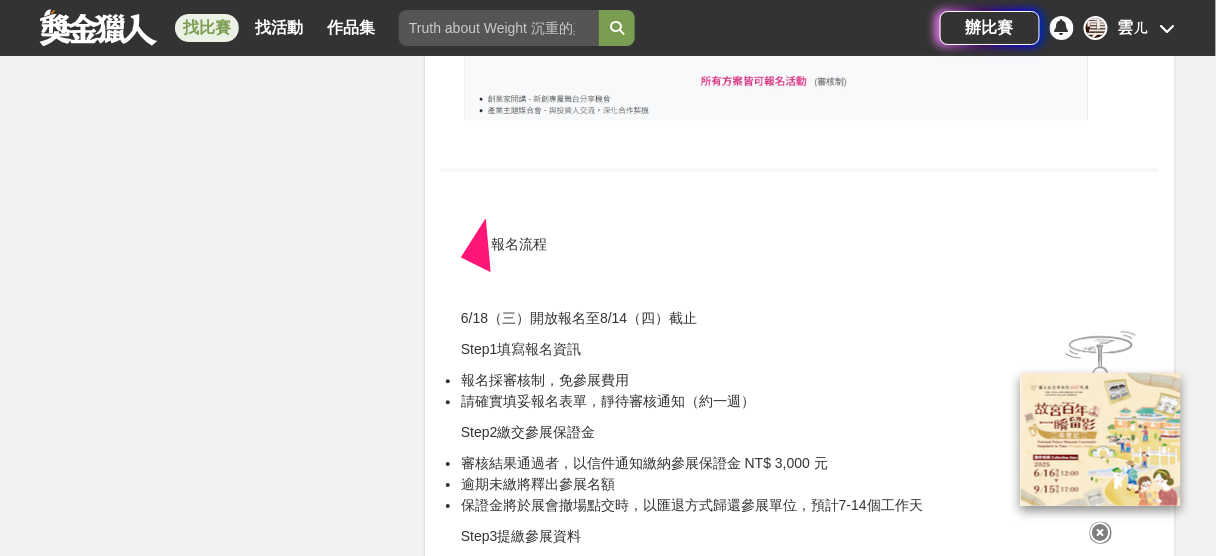 scroll, scrollTop: 3280, scrollLeft: 0, axis: vertical 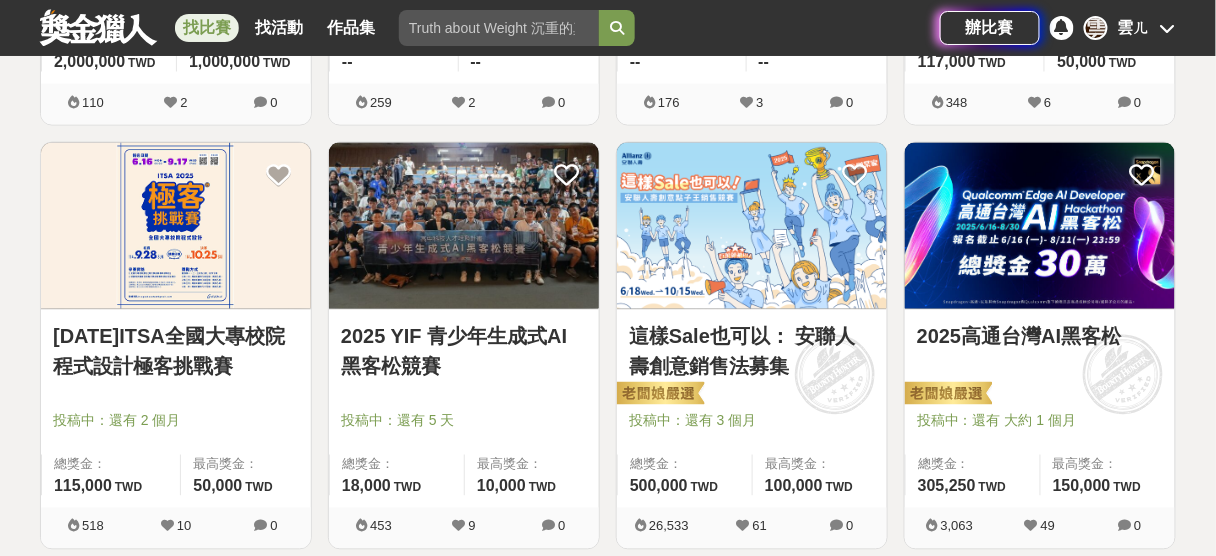 click on "2025 YIF 青少年生成式AI黑客松競賽" at bounding box center (464, 352) 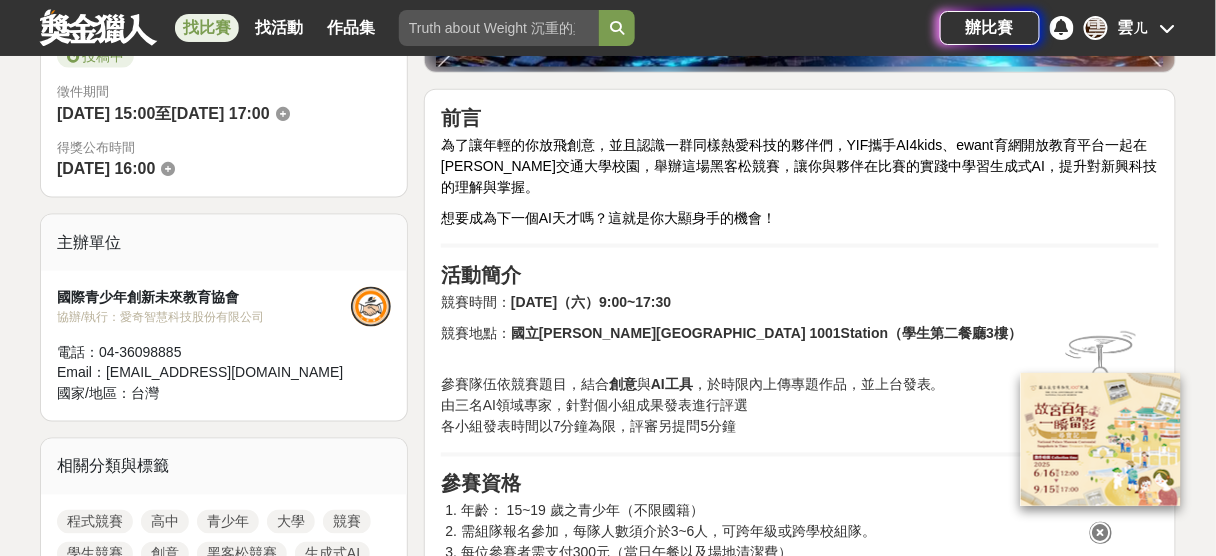 scroll, scrollTop: 640, scrollLeft: 0, axis: vertical 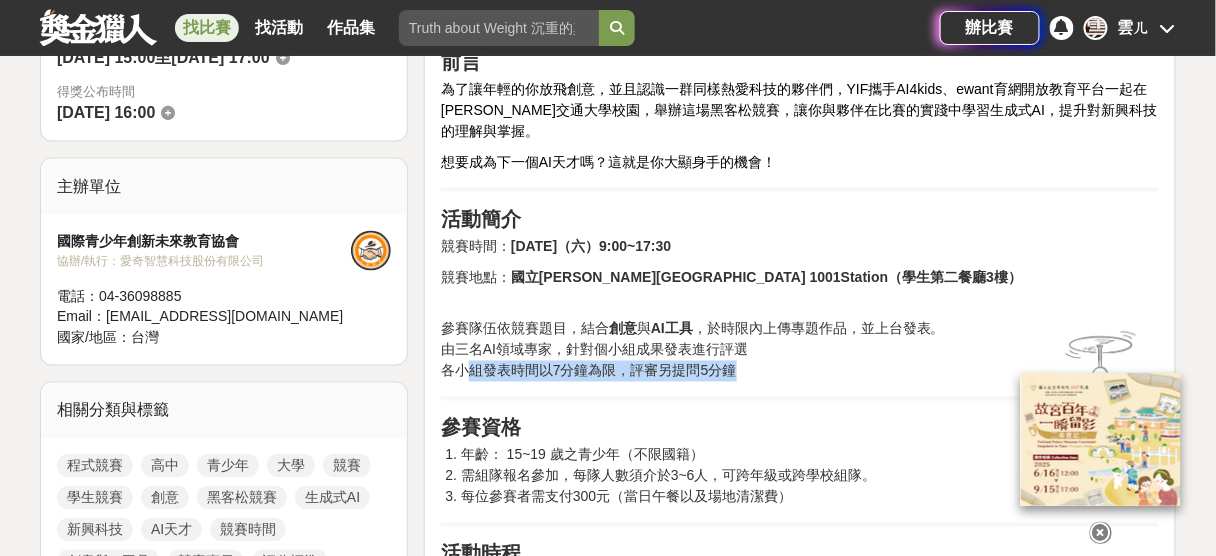 drag, startPoint x: 472, startPoint y: 370, endPoint x: 753, endPoint y: 376, distance: 281.06406 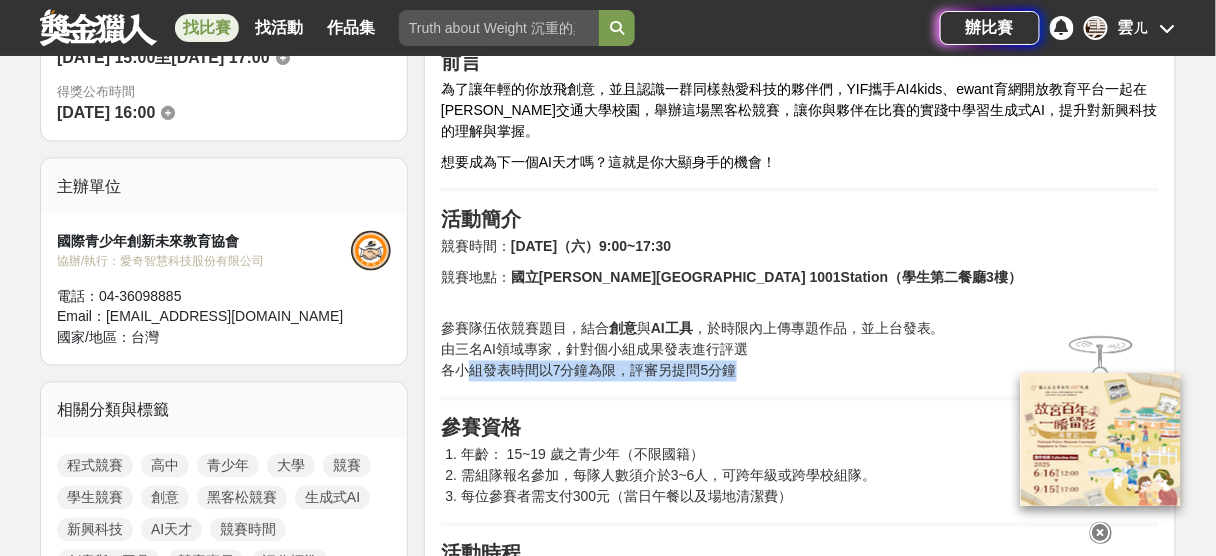 click on "參賽隊伍依競賽題目，結合 創意 與 AI工具 ，於時限內上傳專題作品，並上台發表。 由三名AI領域專家，針對個小組成果發表進行評選 各小組發表時間以7分鐘為限，評審另提問5分鐘" at bounding box center [800, 350] 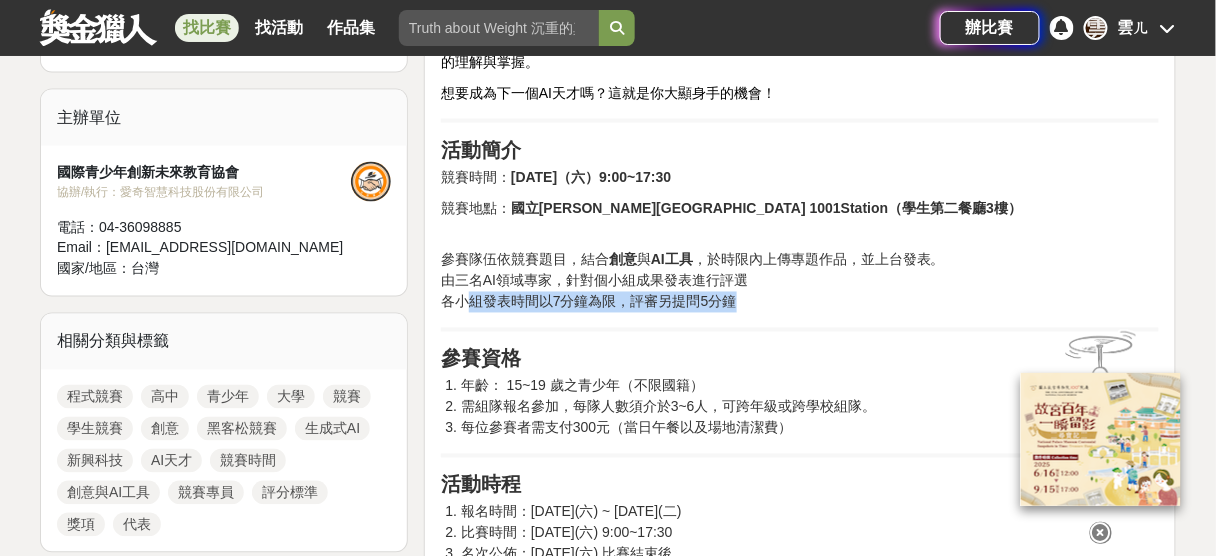 scroll, scrollTop: 800, scrollLeft: 0, axis: vertical 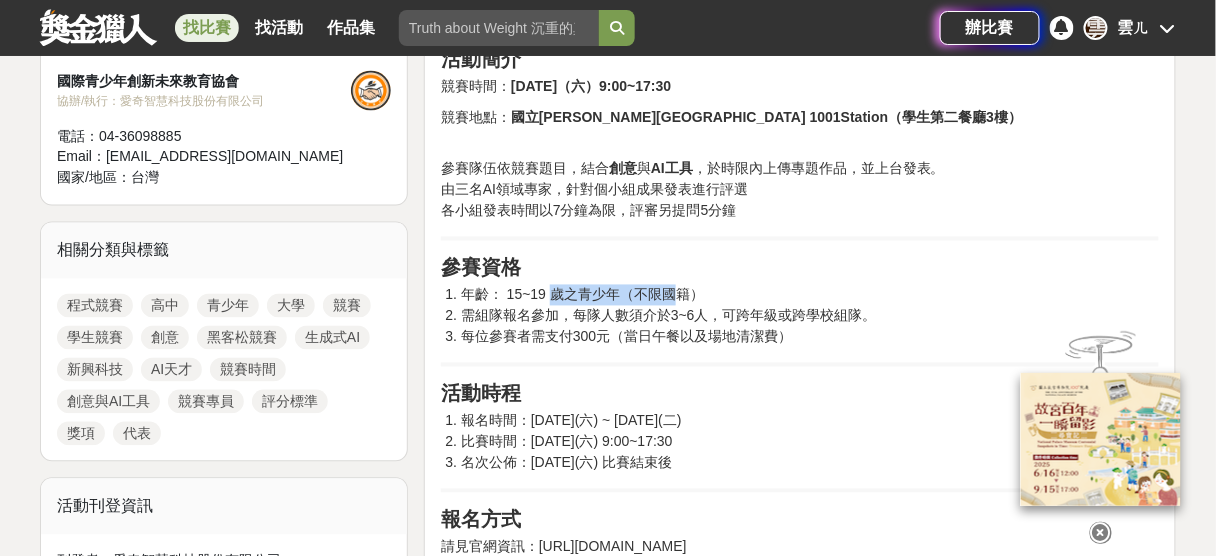 drag, startPoint x: 548, startPoint y: 298, endPoint x: 677, endPoint y: 300, distance: 129.0155 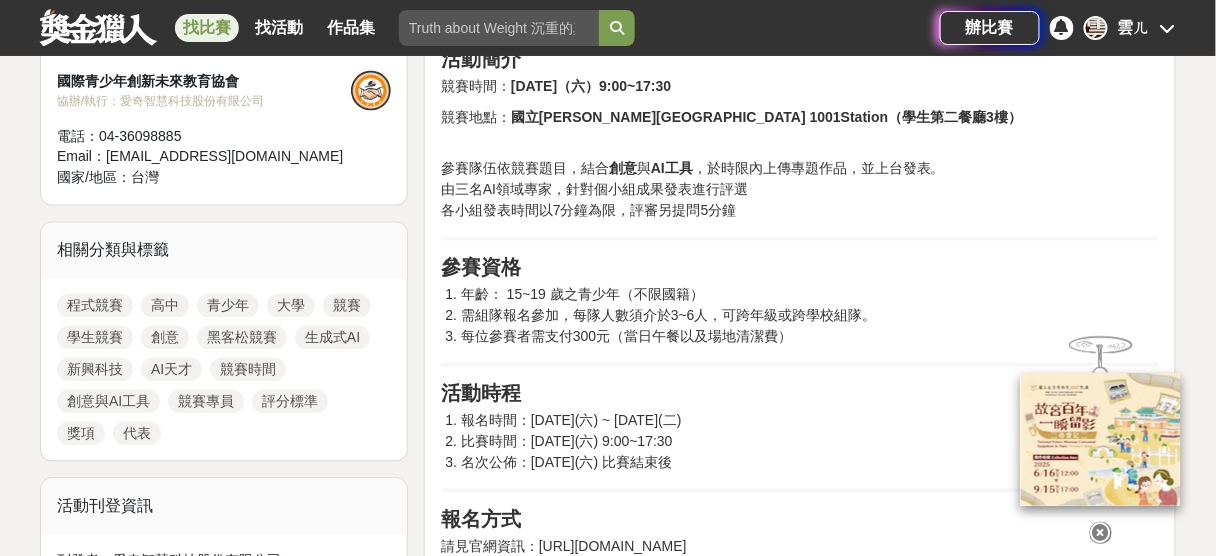 click on "前言 為了讓年輕的你放飛創意，並且認識一群同樣熱愛科技的夥伴們，YIF攜手AI4kids、ewant育網開放教育平台一起在[PERSON_NAME]交通大學校園，舉辦這場黑客松競賽，讓你與夥伴在比賽的實踐中學習生成式AI，提升對新興科技的理解與掌握。 想要成為下一個AI天才嗎？這就是你大顯身手的機會！ 活動簡介 競賽時間： [DATE]（六）9:00~17:30 競賽地點： 國立[PERSON_NAME][GEOGRAPHIC_DATA]區 1001Station（學生第二餐廳3樓）   參賽隊伍依競賽題目，結合 創意 與 AI工具 ，於時限內上傳專題作品，並上台發表。 由三名AI領域專家，針對個小組成果發表進行評選 各小組發表時間以7分鐘為限，評審另提問5分鐘 參賽資格 年齡： 15~19 歲之青少年（不限國籍） 需組隊報名參加，每隊人數須介於3~6人，可跨年級或跨學校組隊。 每位參賽者需支付300元（當日午餐以及場地清潔費） 活動時程 佔比" at bounding box center [800, 1203] 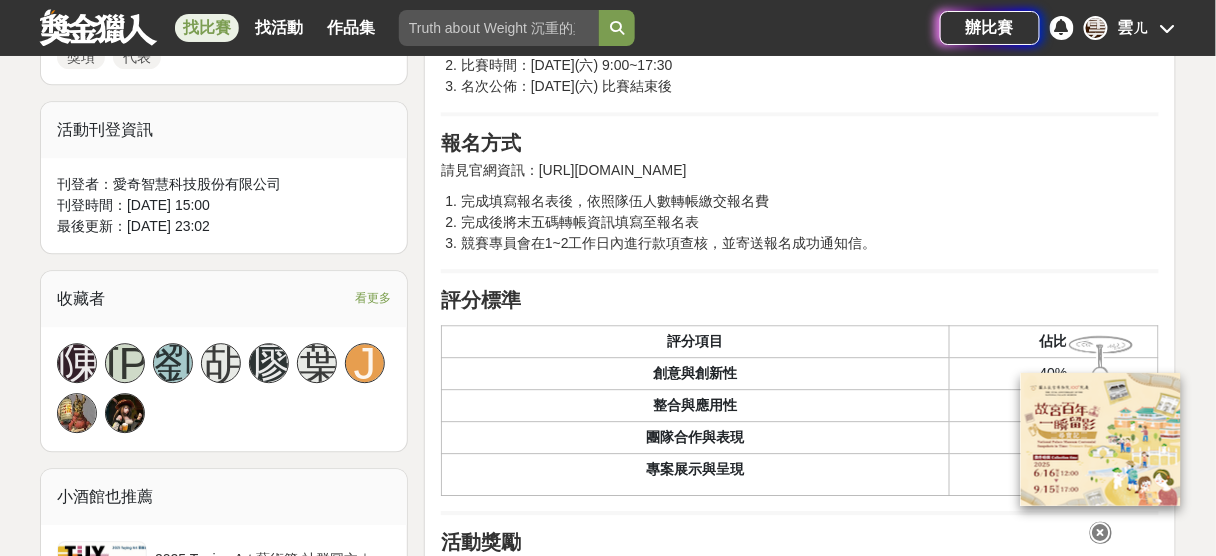 scroll, scrollTop: 1200, scrollLeft: 0, axis: vertical 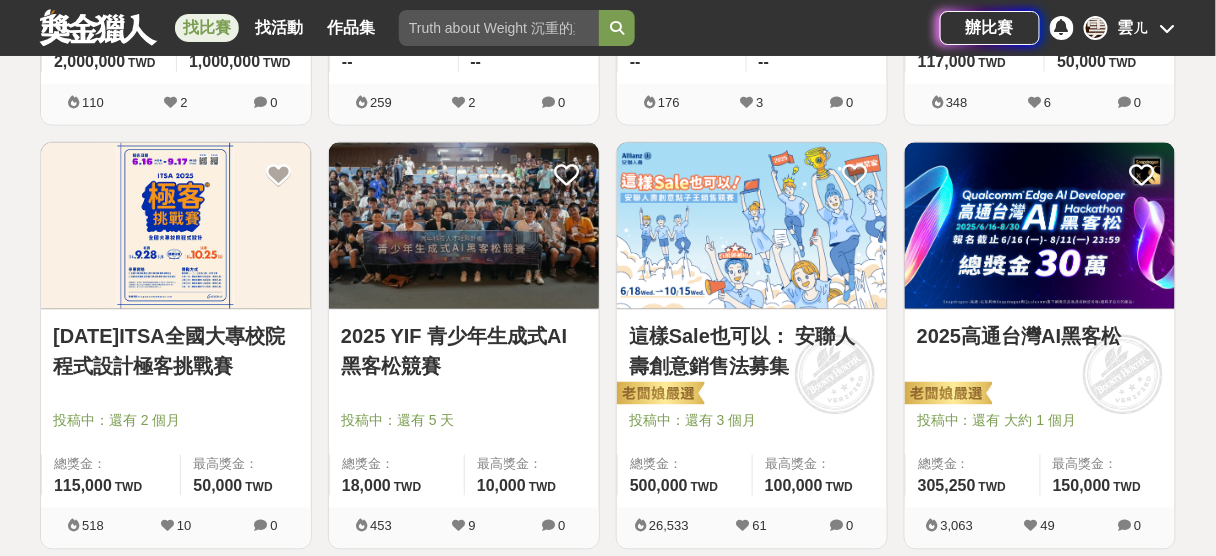 click on "[DATE]ITSA全國大專校院程式設計極客挑戰賽" at bounding box center (176, 352) 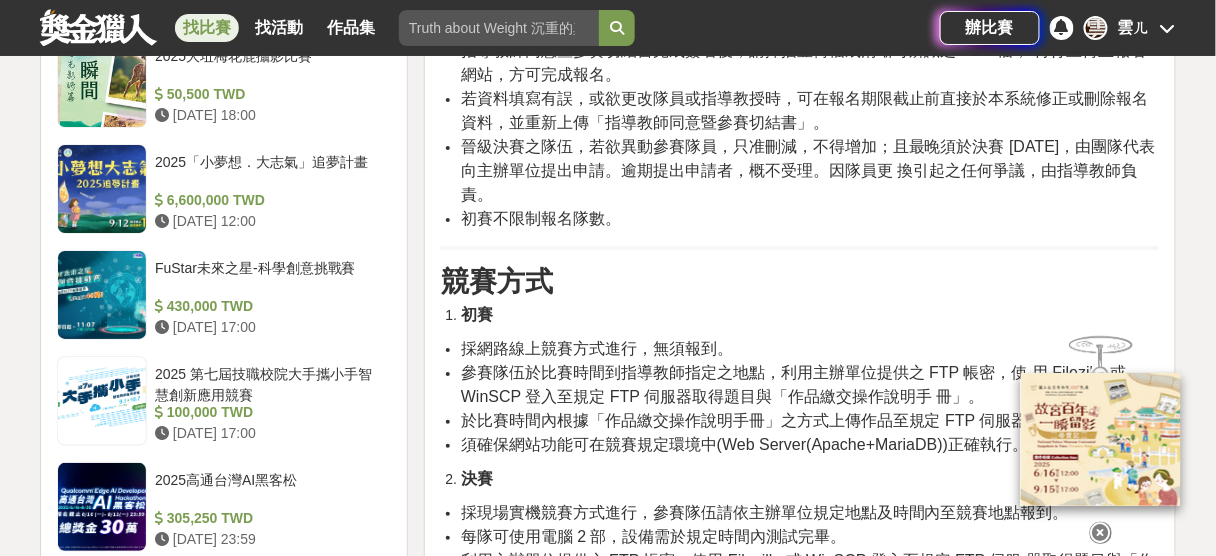 scroll, scrollTop: 1920, scrollLeft: 0, axis: vertical 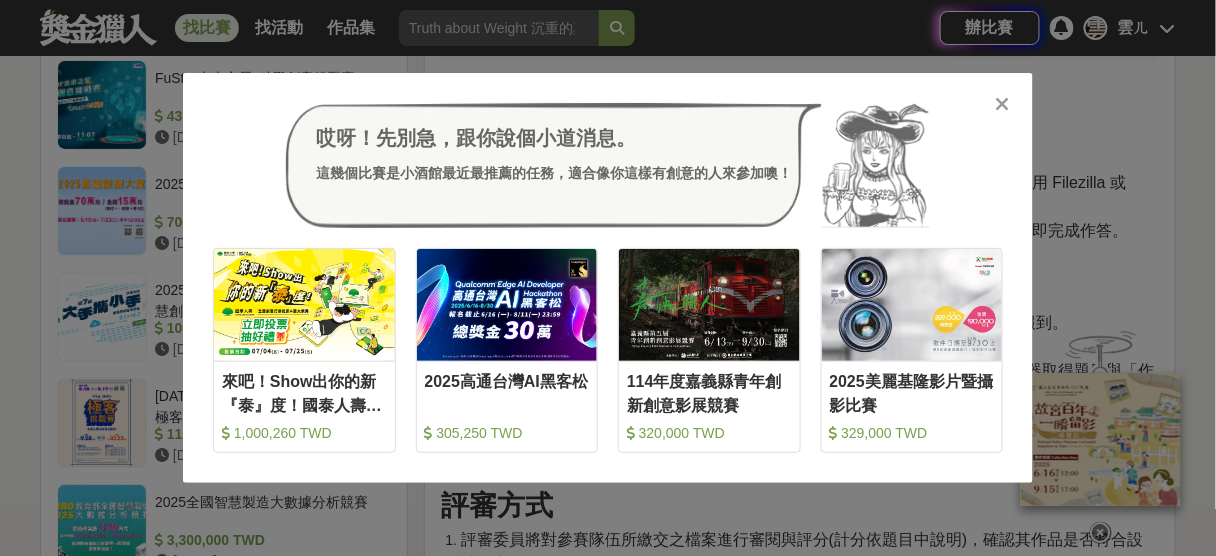 click at bounding box center (1003, 104) 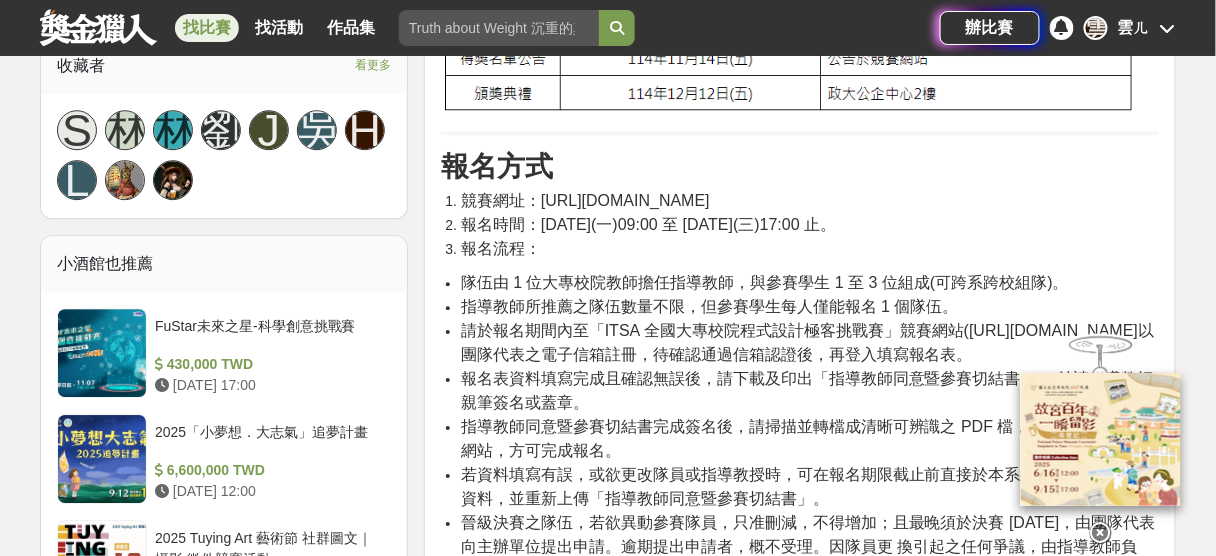 scroll, scrollTop: 1200, scrollLeft: 0, axis: vertical 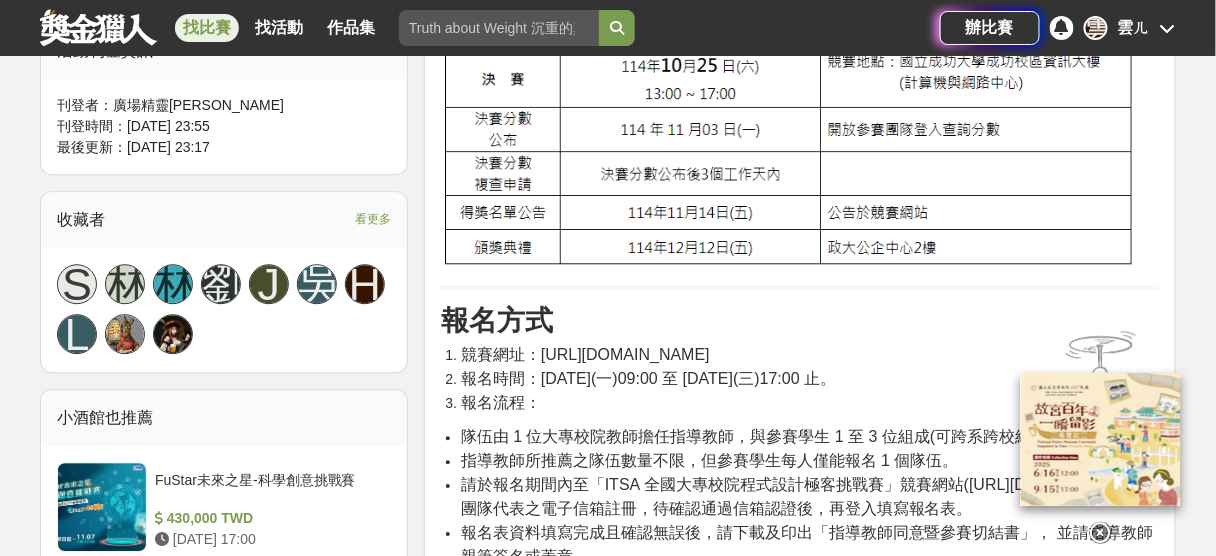 drag, startPoint x: 878, startPoint y: 355, endPoint x: 537, endPoint y: 348, distance: 341.07184 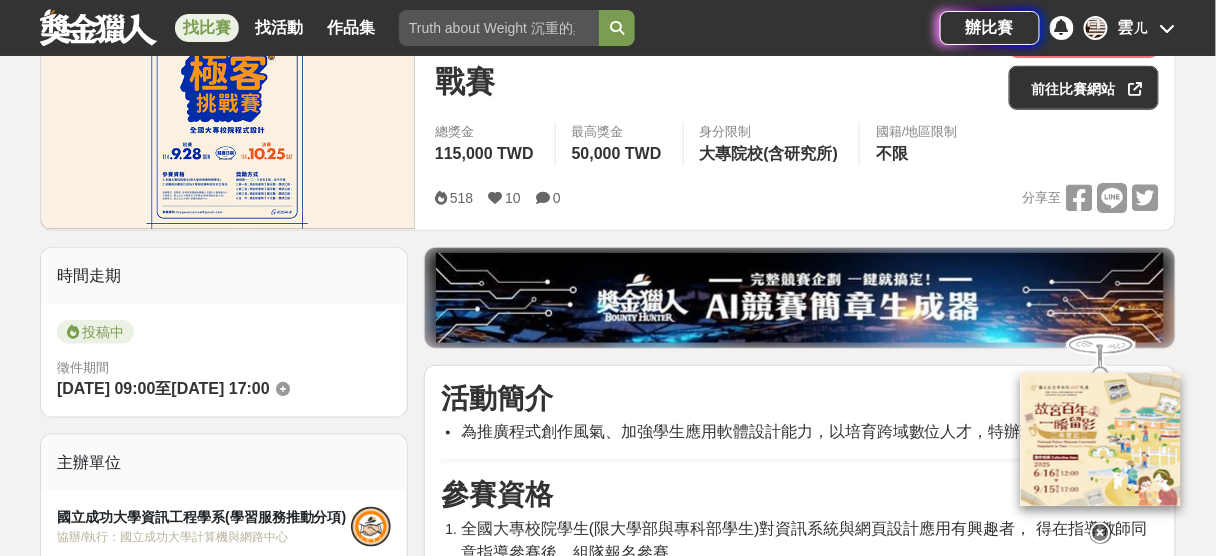 scroll, scrollTop: 160, scrollLeft: 0, axis: vertical 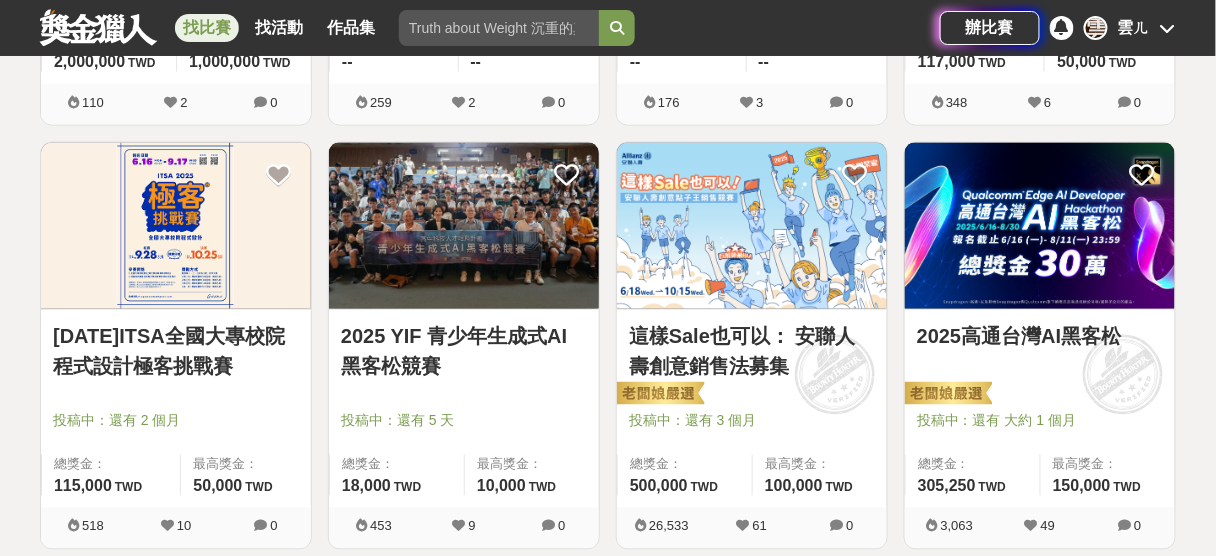 click on "2025高通台灣AI黑客松" at bounding box center (1040, 337) 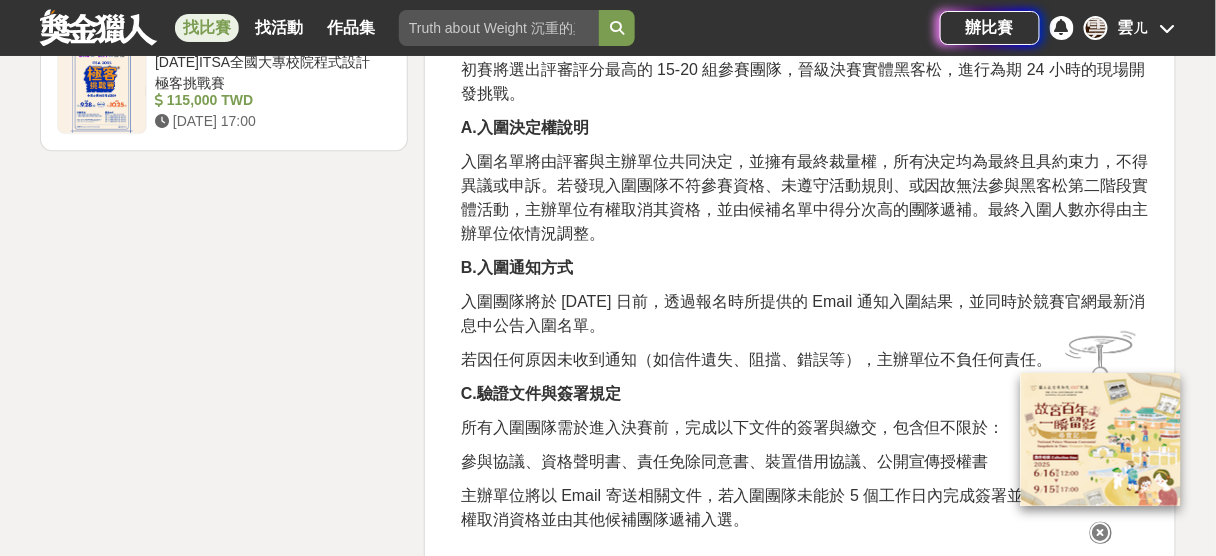 scroll, scrollTop: 3520, scrollLeft: 0, axis: vertical 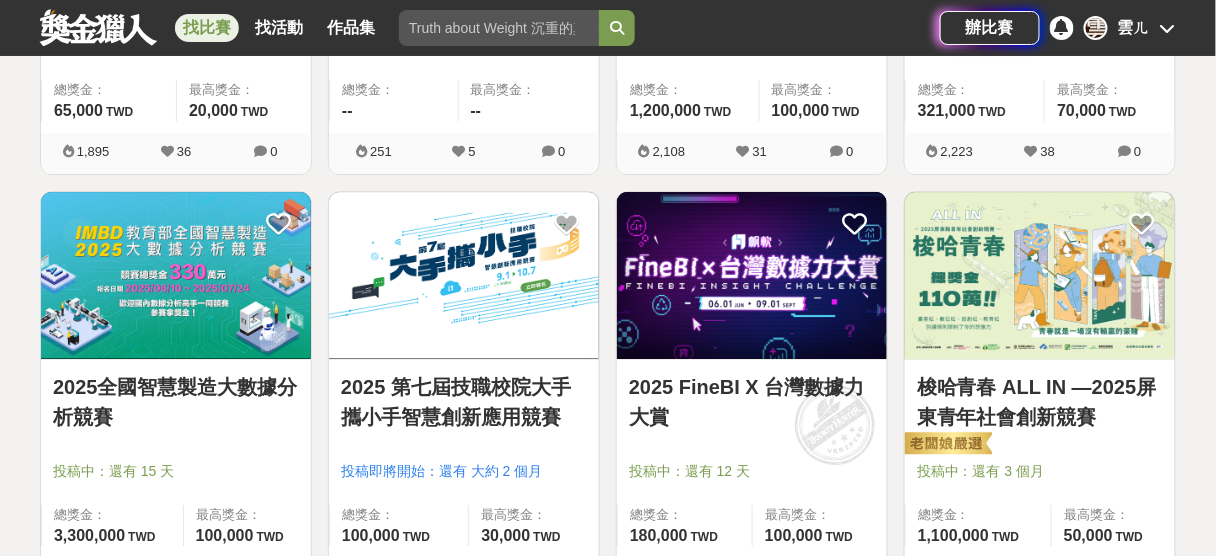 click at bounding box center (752, 275) 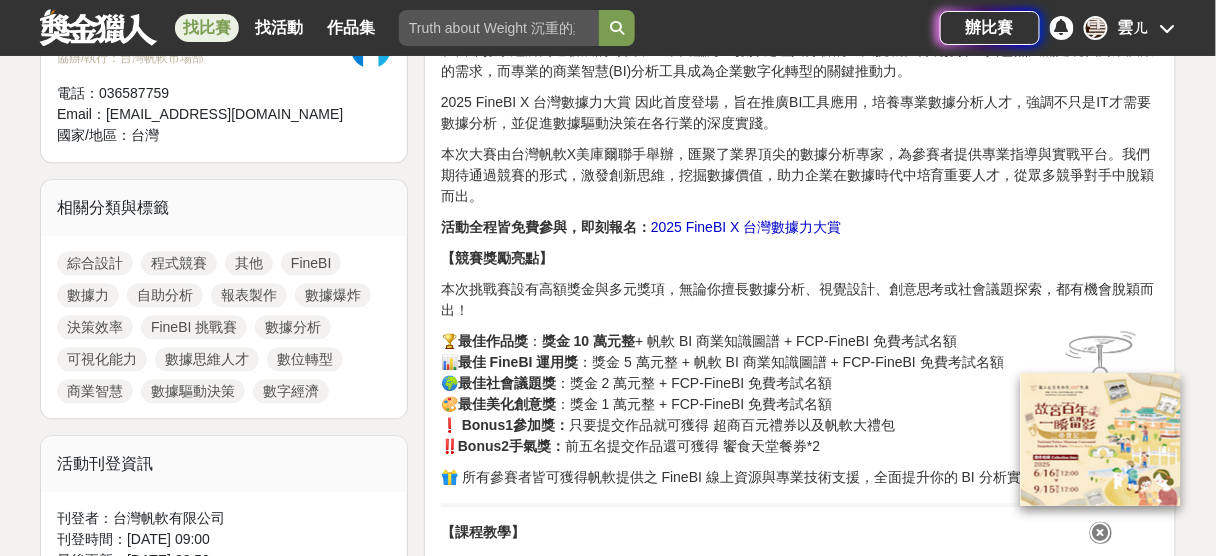 scroll, scrollTop: 1200, scrollLeft: 0, axis: vertical 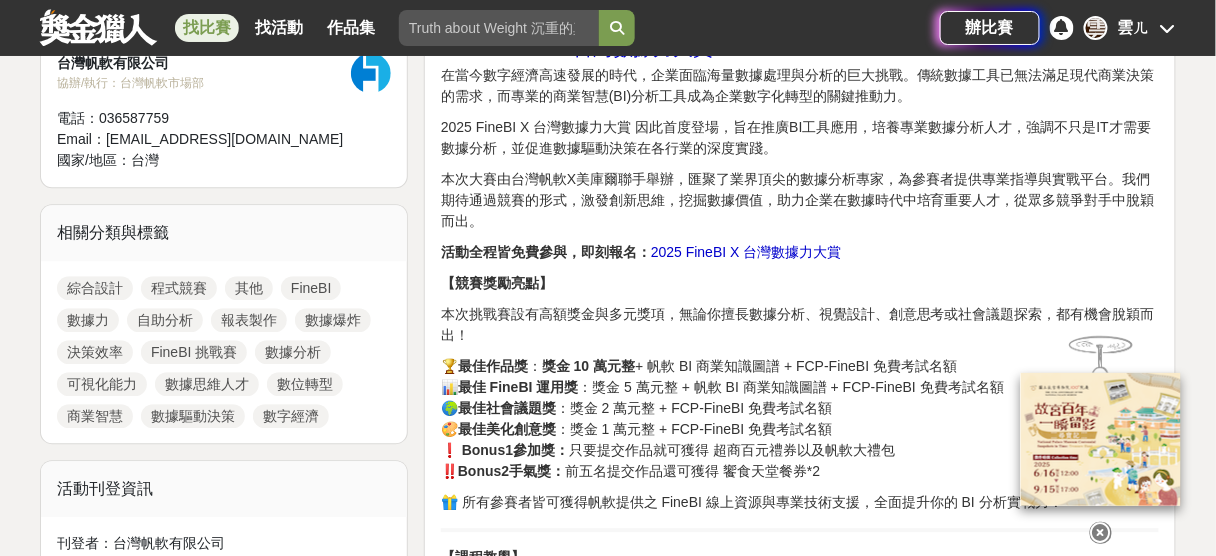 click on "2025 FineBI X 台灣數據力大賞" at bounding box center (746, 252) 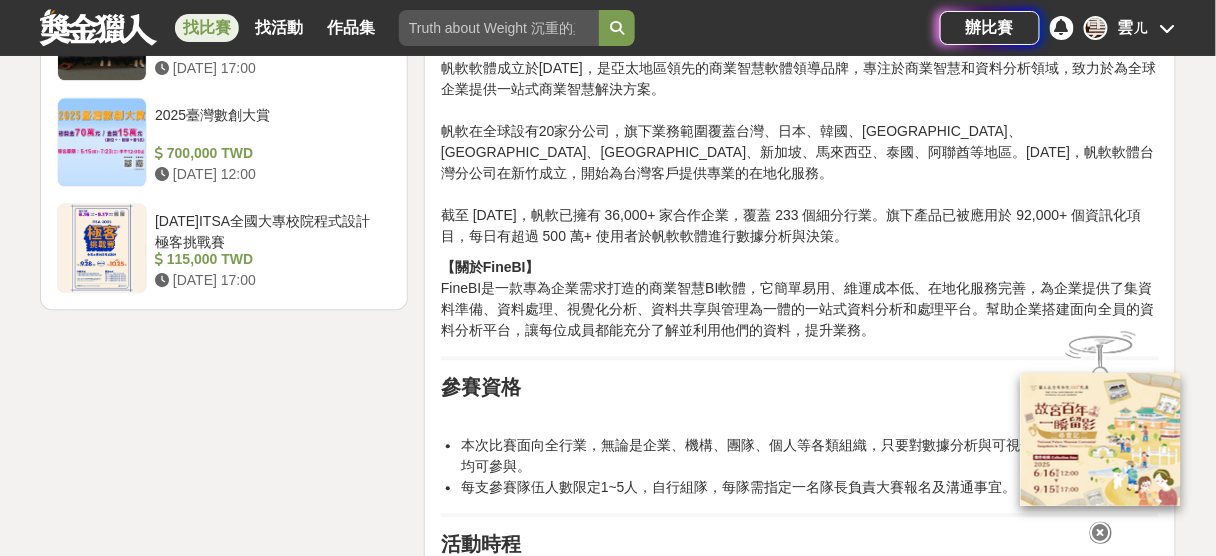 scroll, scrollTop: 3200, scrollLeft: 0, axis: vertical 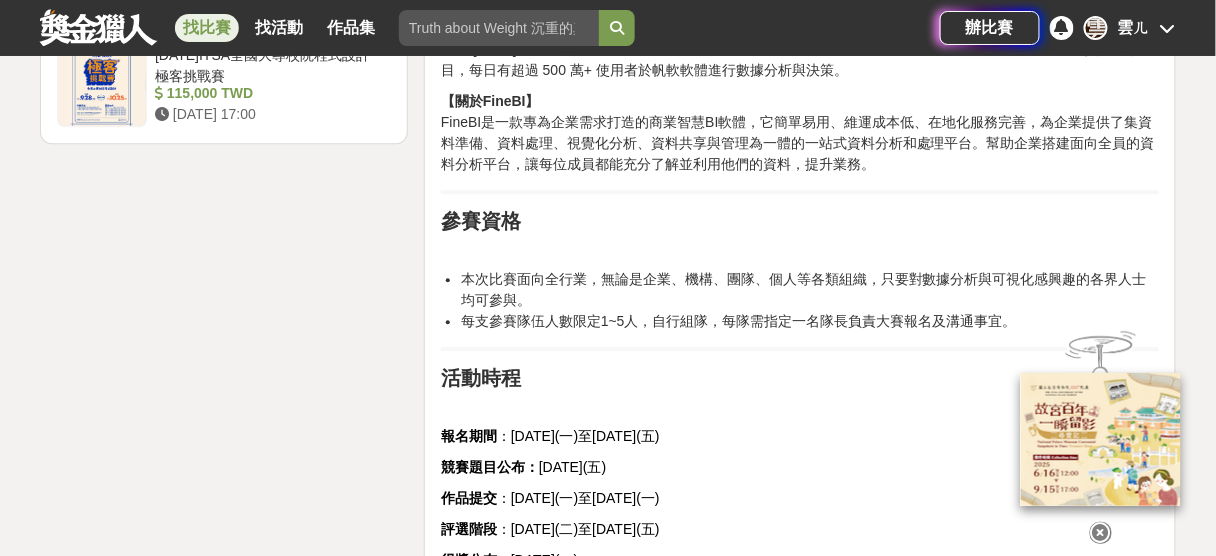drag, startPoint x: 711, startPoint y: 415, endPoint x: 409, endPoint y: 456, distance: 304.77042 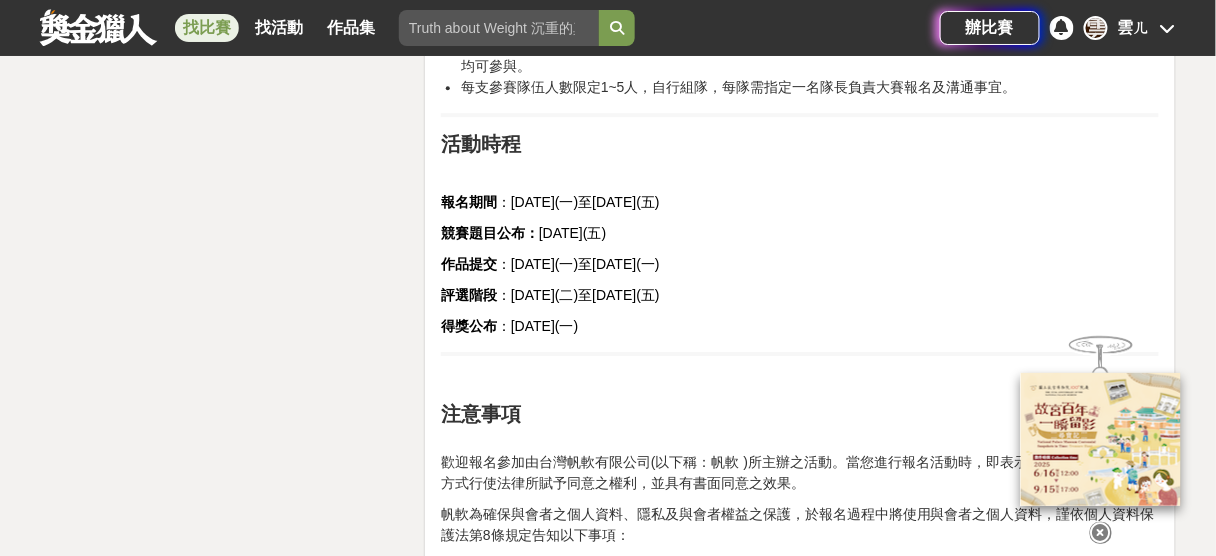 scroll, scrollTop: 3600, scrollLeft: 0, axis: vertical 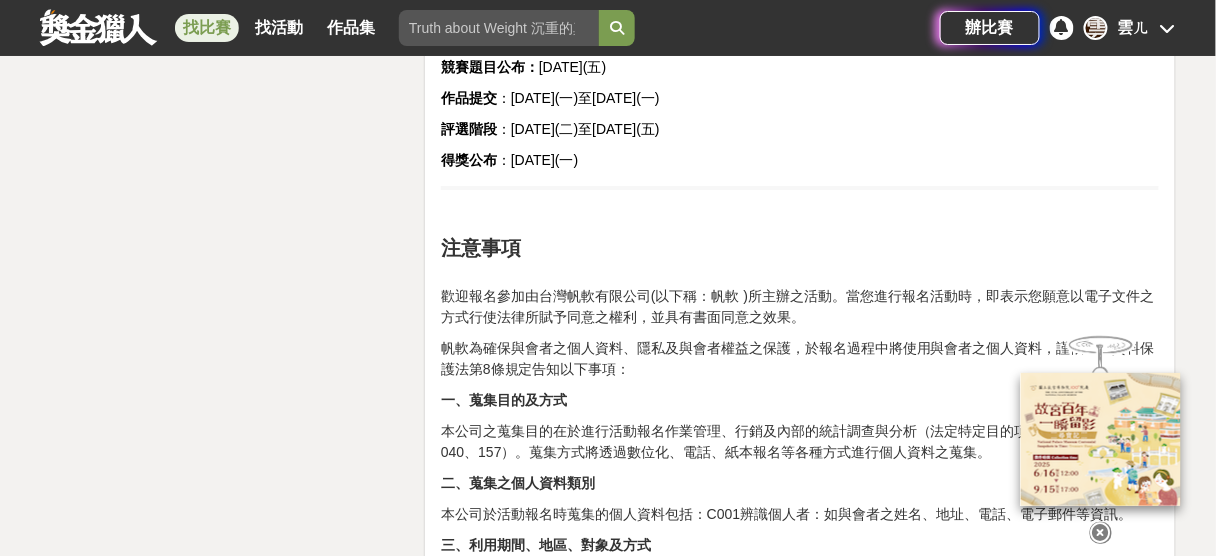 click on "歡迎報名參加由台灣帆軟有限公司(以下稱：帆軟 )所主辦之活動。當您進行報名活動時，即表示您願意以電子文件之方式行使法律所賦予同意之權利，並具有書面同意之效果。" at bounding box center (800, 296) 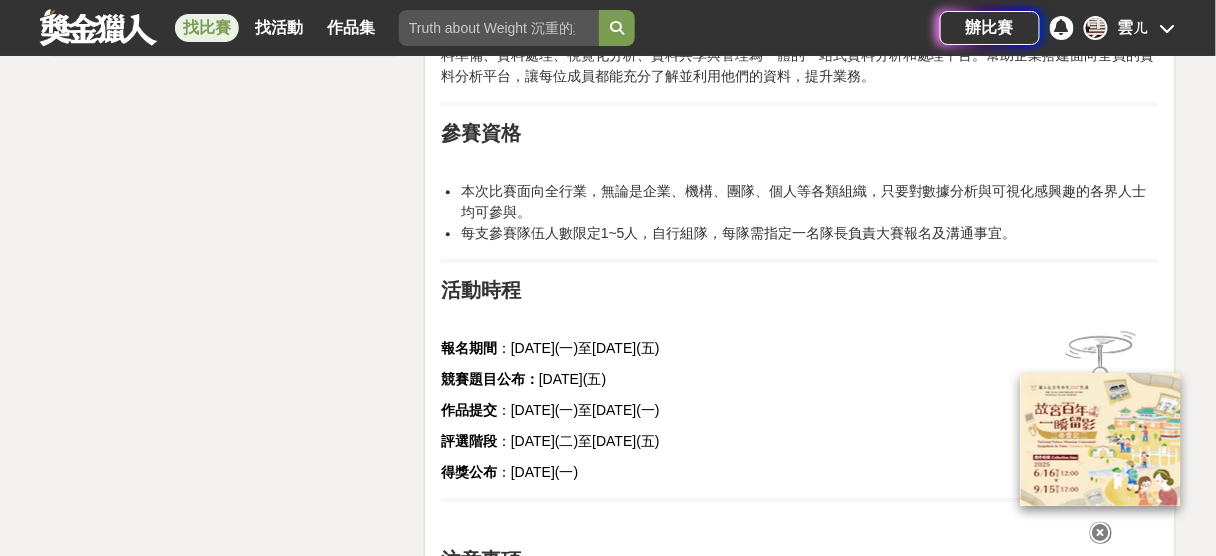 scroll, scrollTop: 3306, scrollLeft: 0, axis: vertical 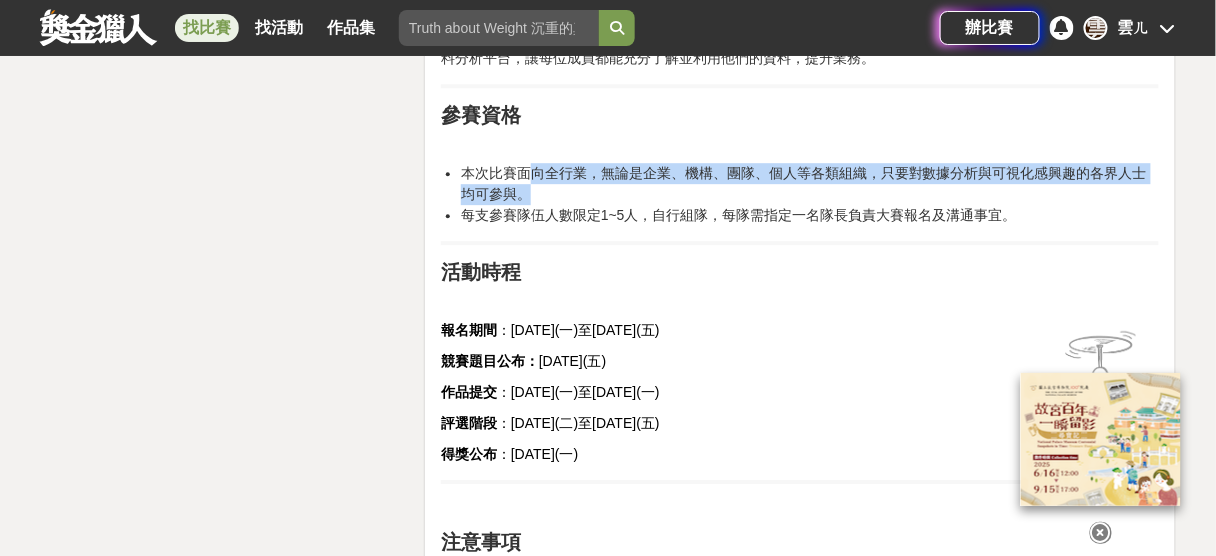 drag, startPoint x: 537, startPoint y: 152, endPoint x: 692, endPoint y: 163, distance: 155.38983 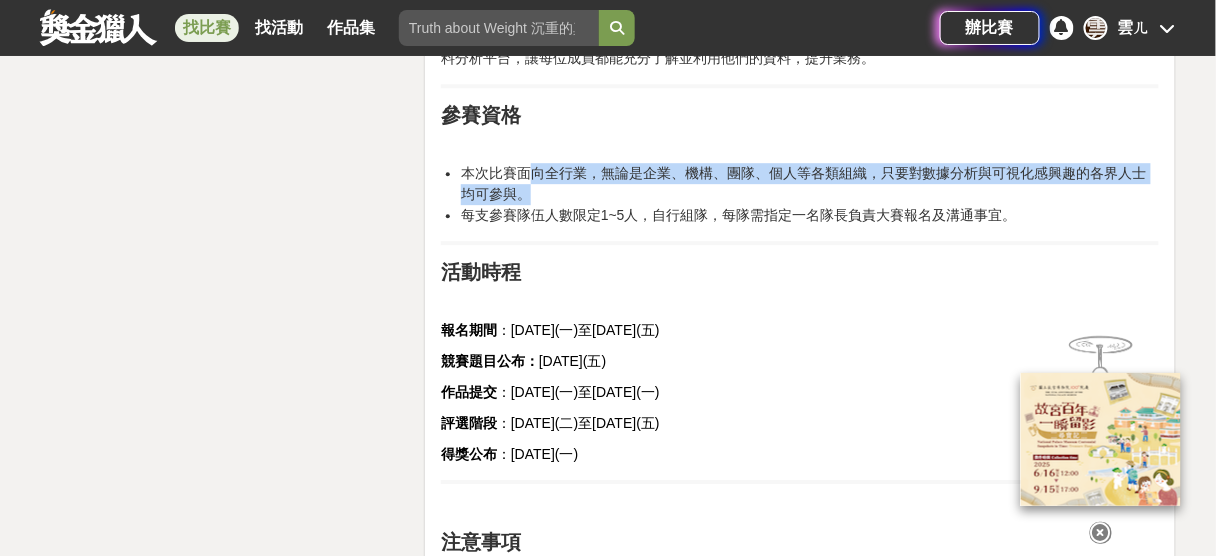 click on "本次比賽面向全行業，無論是企業、機構、團隊、個人等各類組織，只要對數據分析與可視化感興趣的各界人士均可參與。" at bounding box center [810, 184] 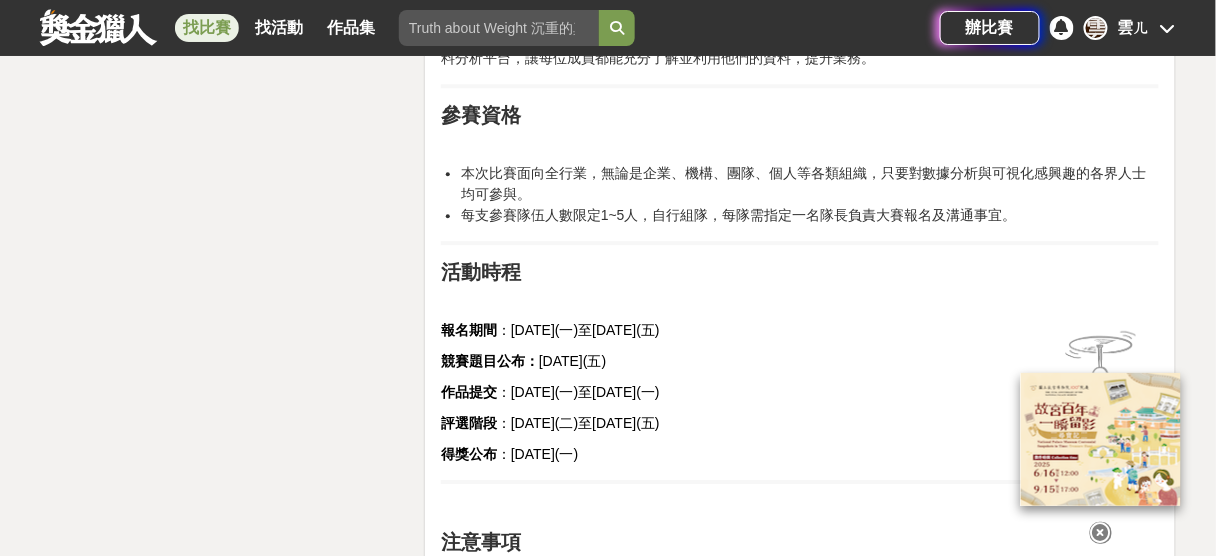 click on "每支參賽隊伍人數限定1~5人，自行組隊，每隊需指定一名隊長負責大賽報名及溝通事宜。" at bounding box center (810, 215) 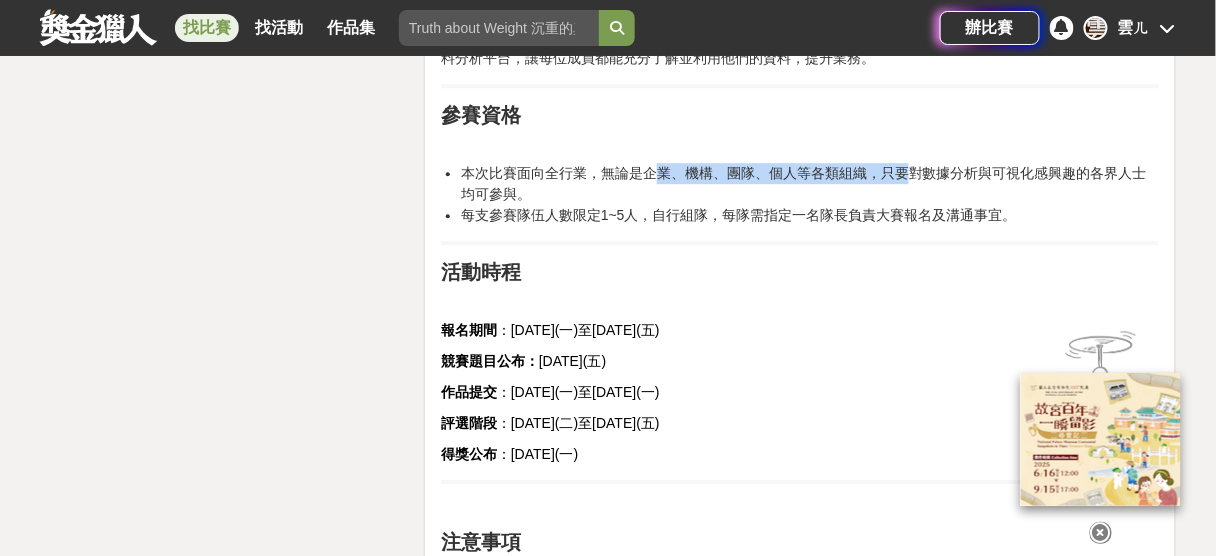 drag, startPoint x: 662, startPoint y: 147, endPoint x: 911, endPoint y: 147, distance: 249 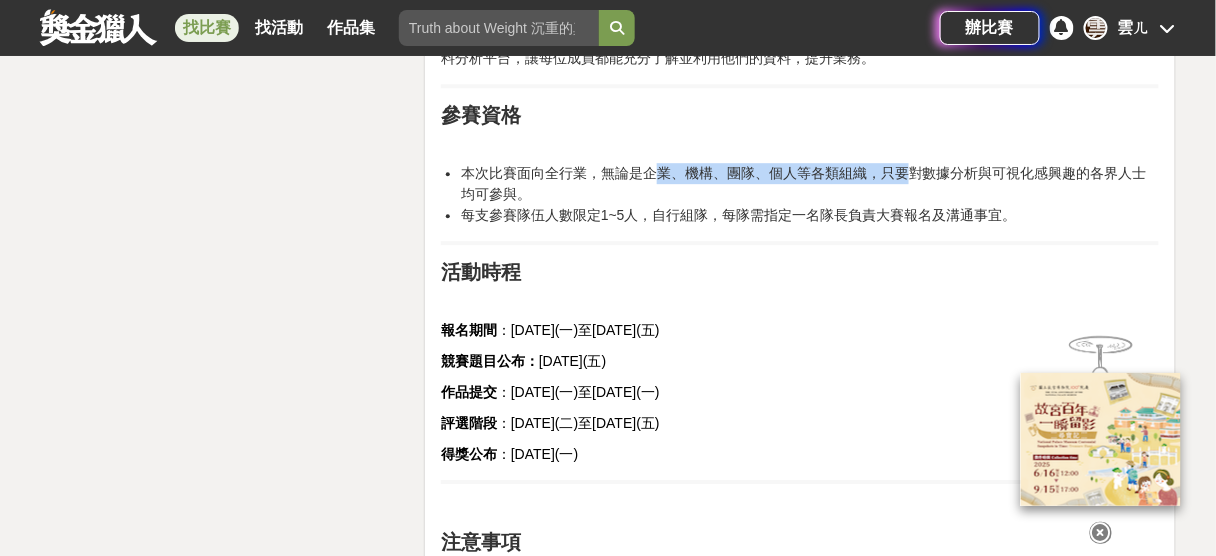 click on "本次比賽面向全行業，無論是企業、機構、團隊、個人等各類組織，只要對數據分析與可視化感興趣的各界人士均可參與。" at bounding box center (810, 184) 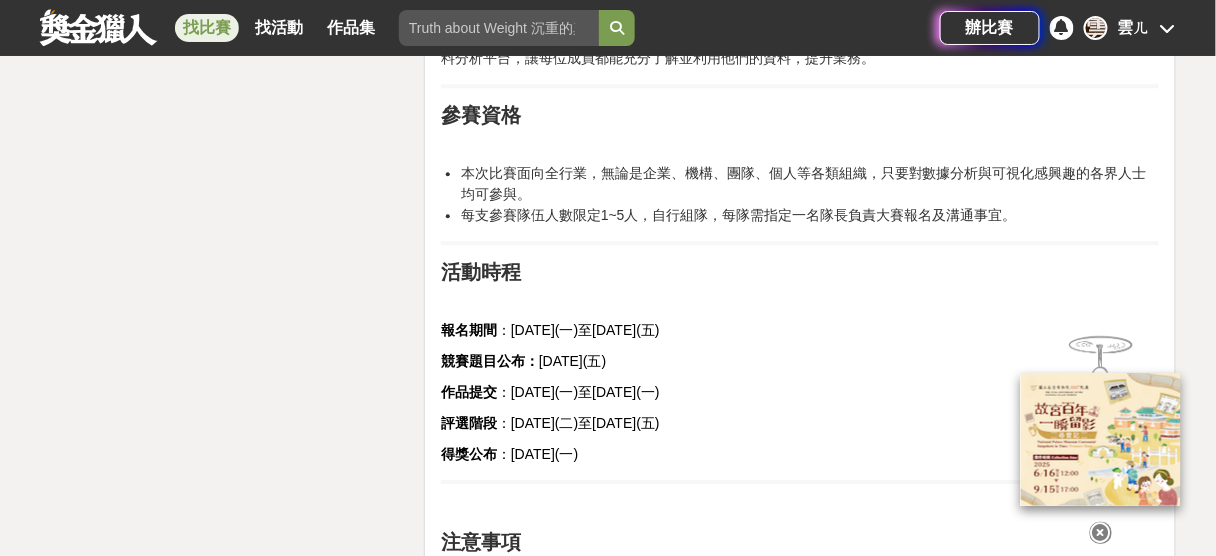 click on "每支參賽隊伍人數限定1~5人，自行組隊，每隊需指定一名隊長負責大賽報名及溝通事宜。" at bounding box center (810, 215) 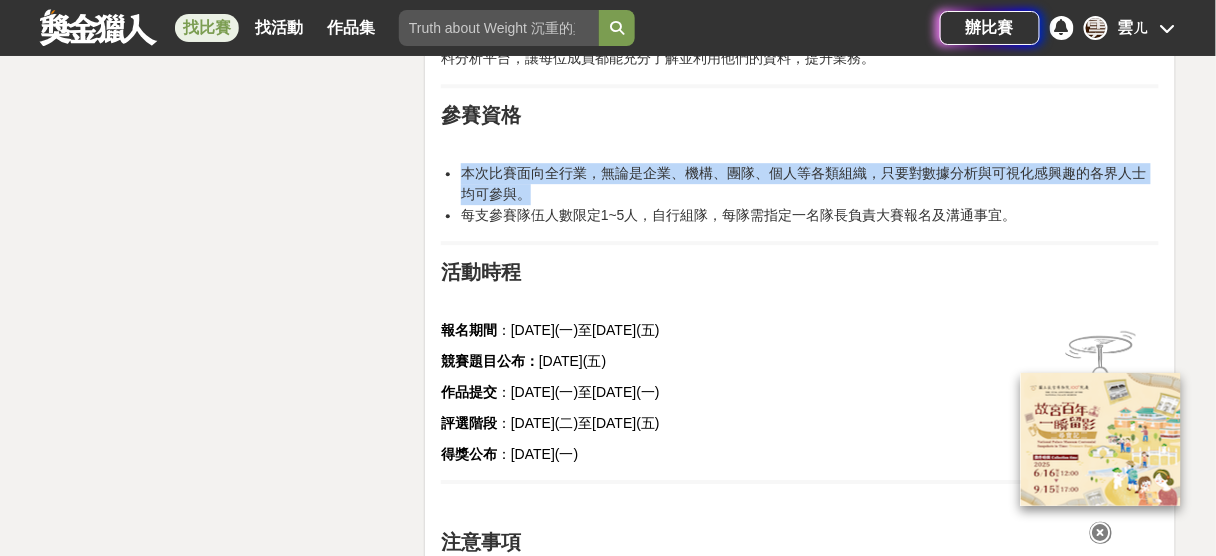 drag, startPoint x: 527, startPoint y: 173, endPoint x: 456, endPoint y: 145, distance: 76.321686 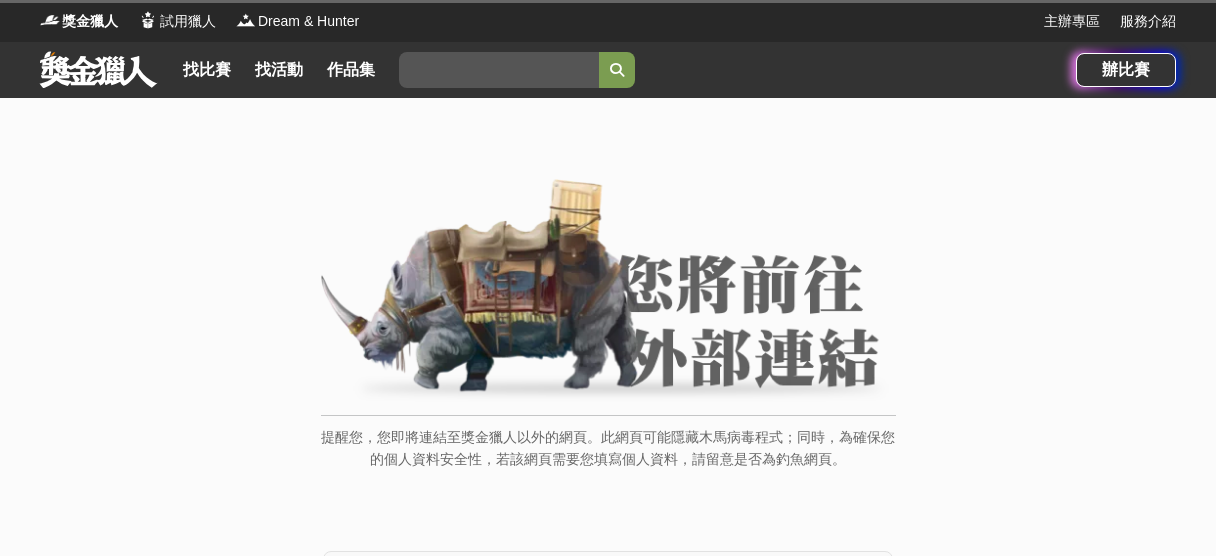 scroll, scrollTop: 0, scrollLeft: 0, axis: both 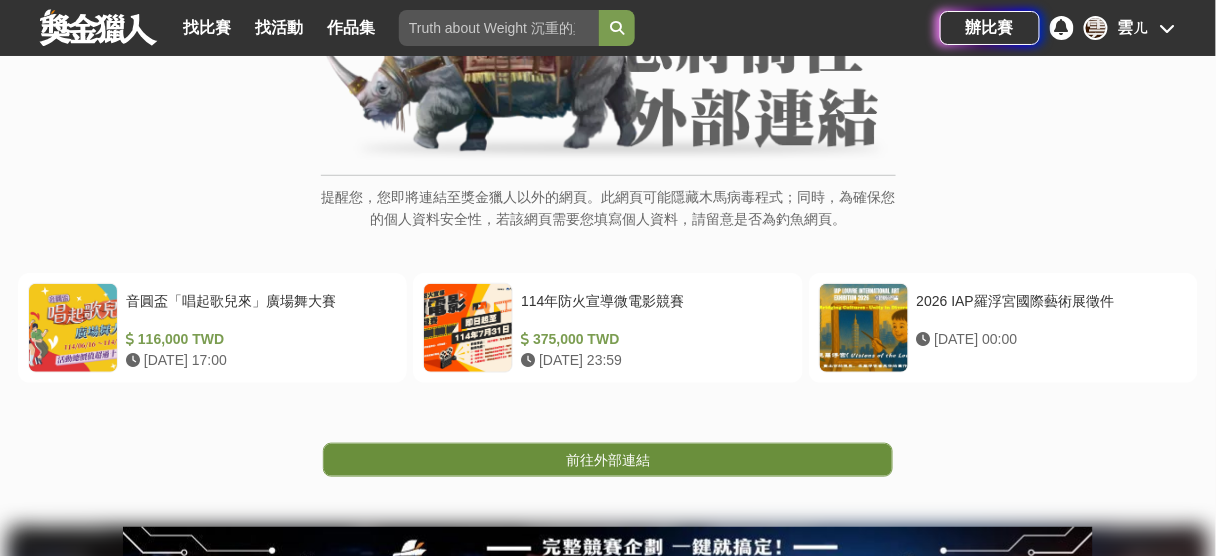 click on "前往外部連結" at bounding box center (608, 460) 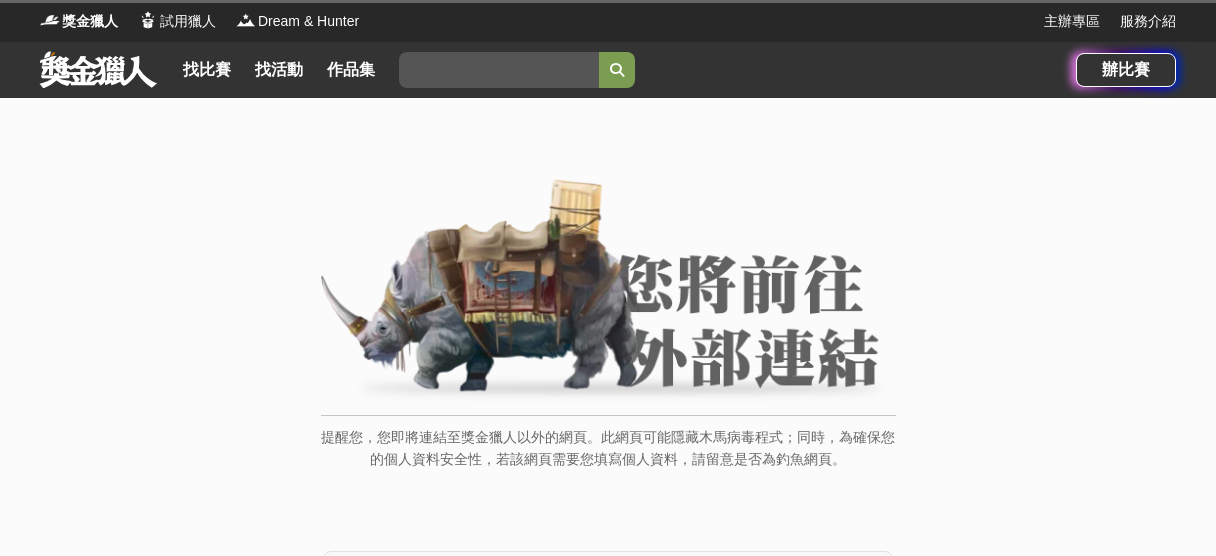 scroll, scrollTop: 0, scrollLeft: 0, axis: both 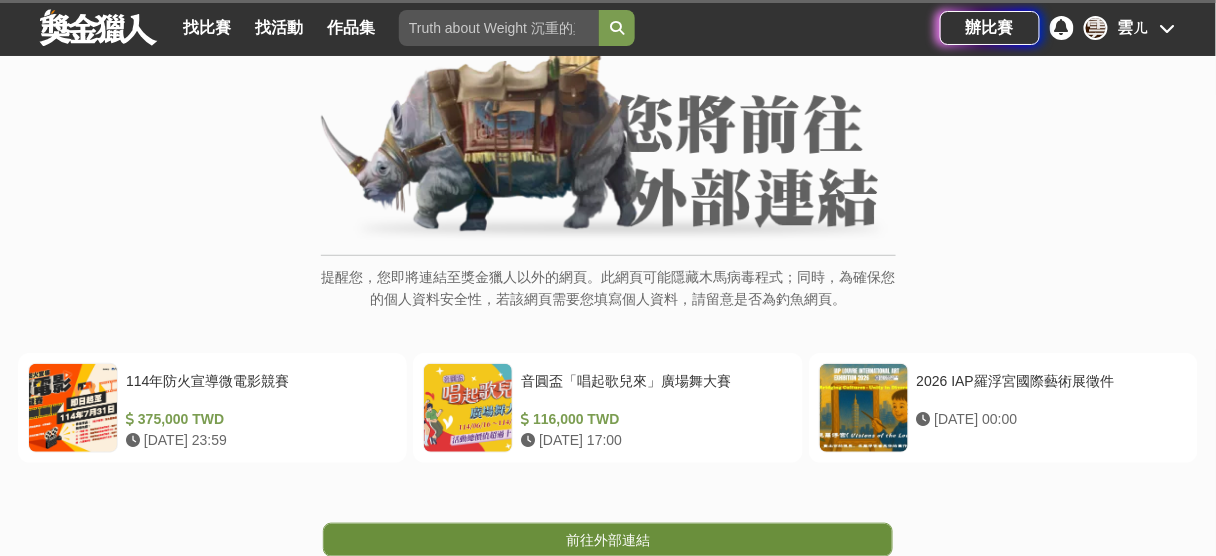 click on "前往外部連結" at bounding box center [608, 540] 